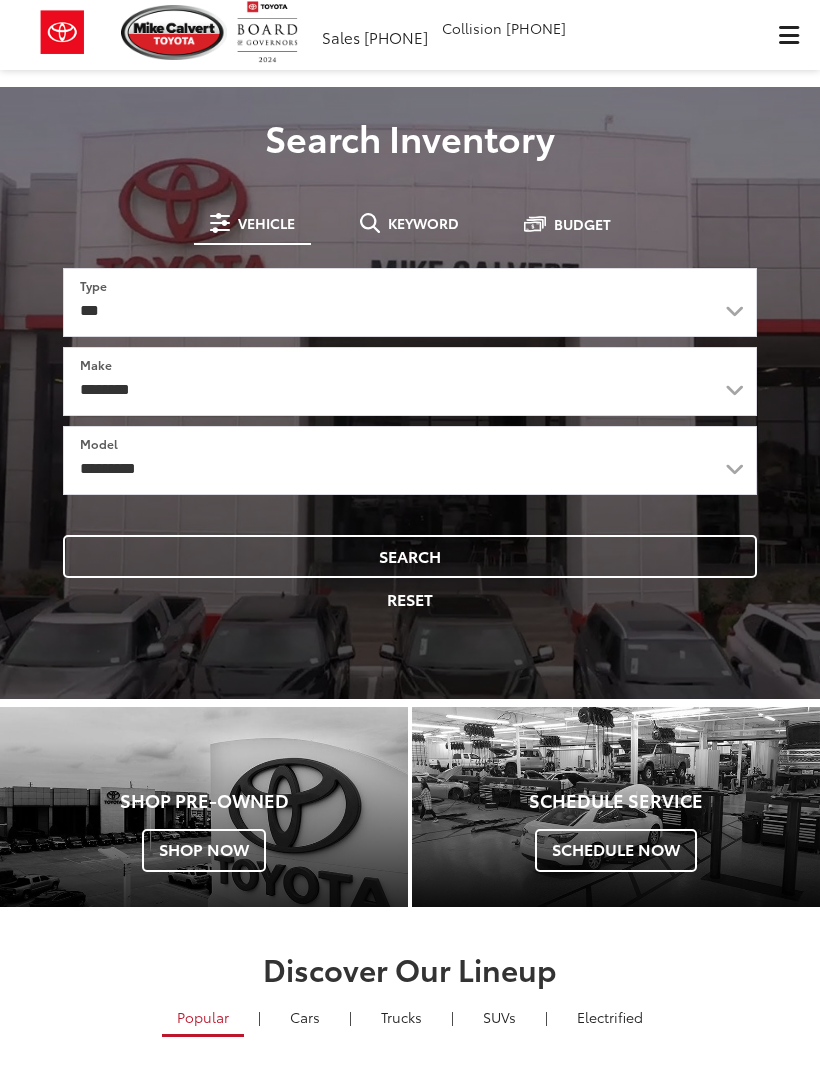 scroll, scrollTop: 0, scrollLeft: 0, axis: both 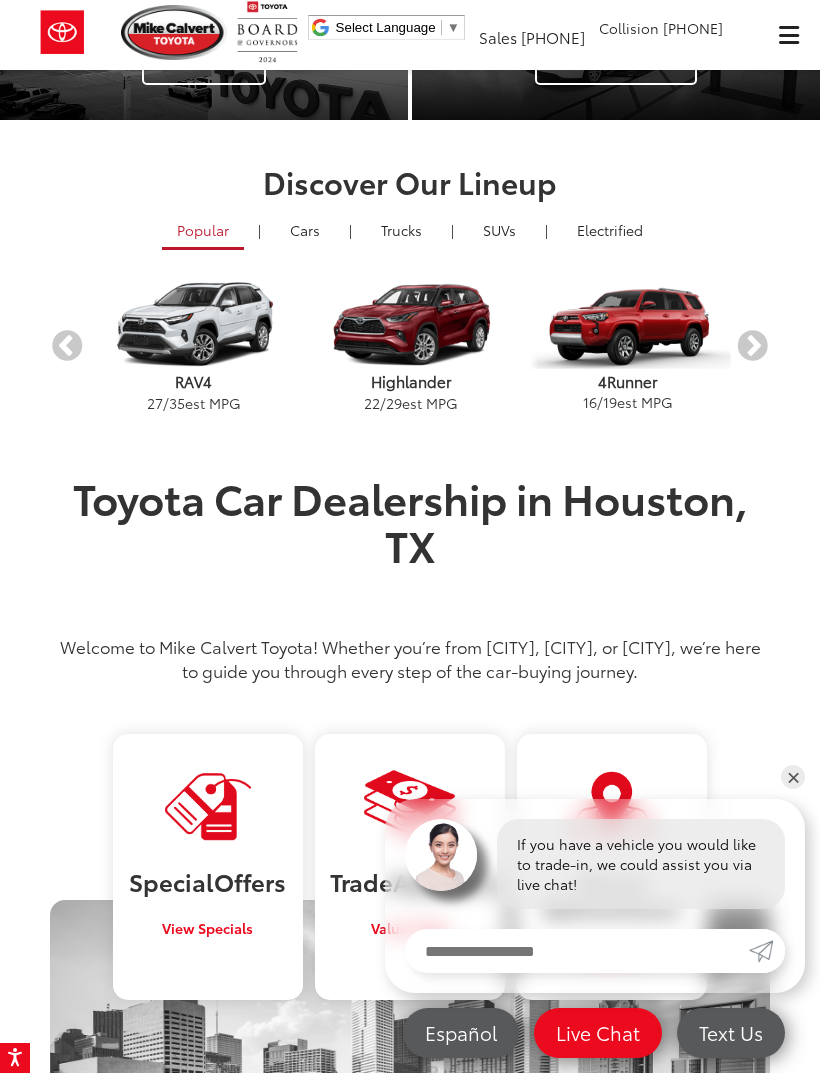 click on "Cars  & Minivan" at bounding box center [305, 230] 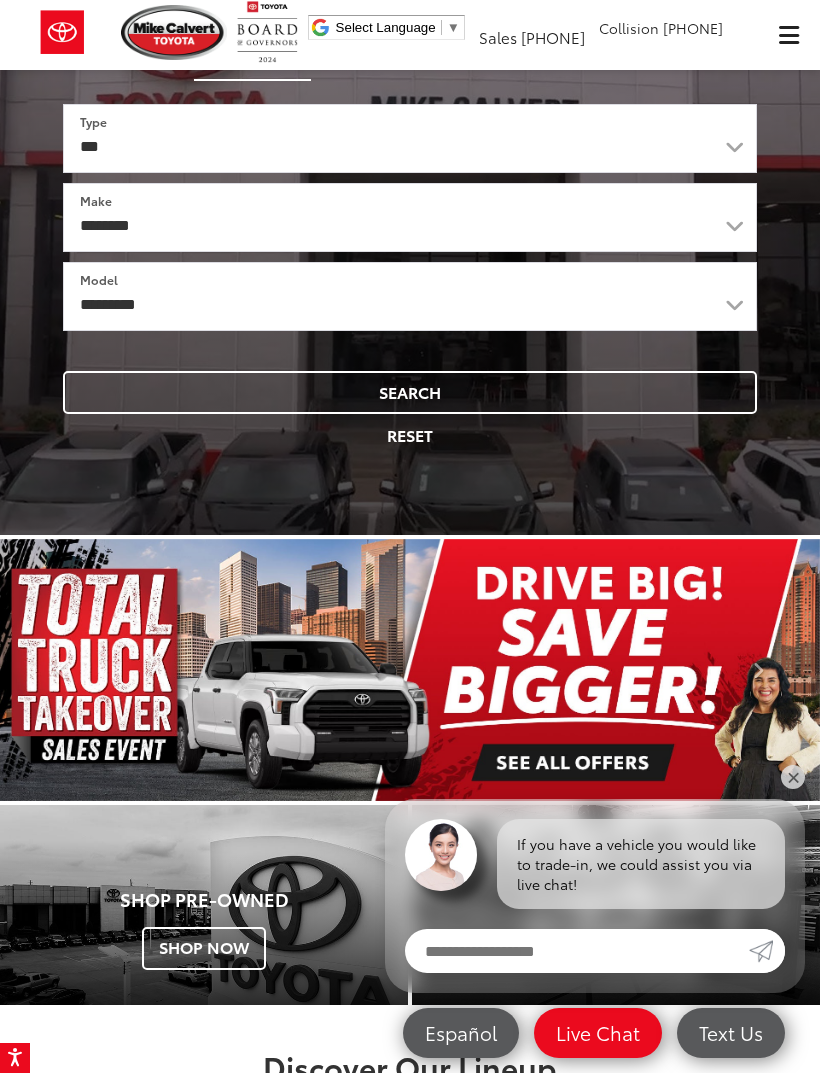scroll, scrollTop: 0, scrollLeft: 0, axis: both 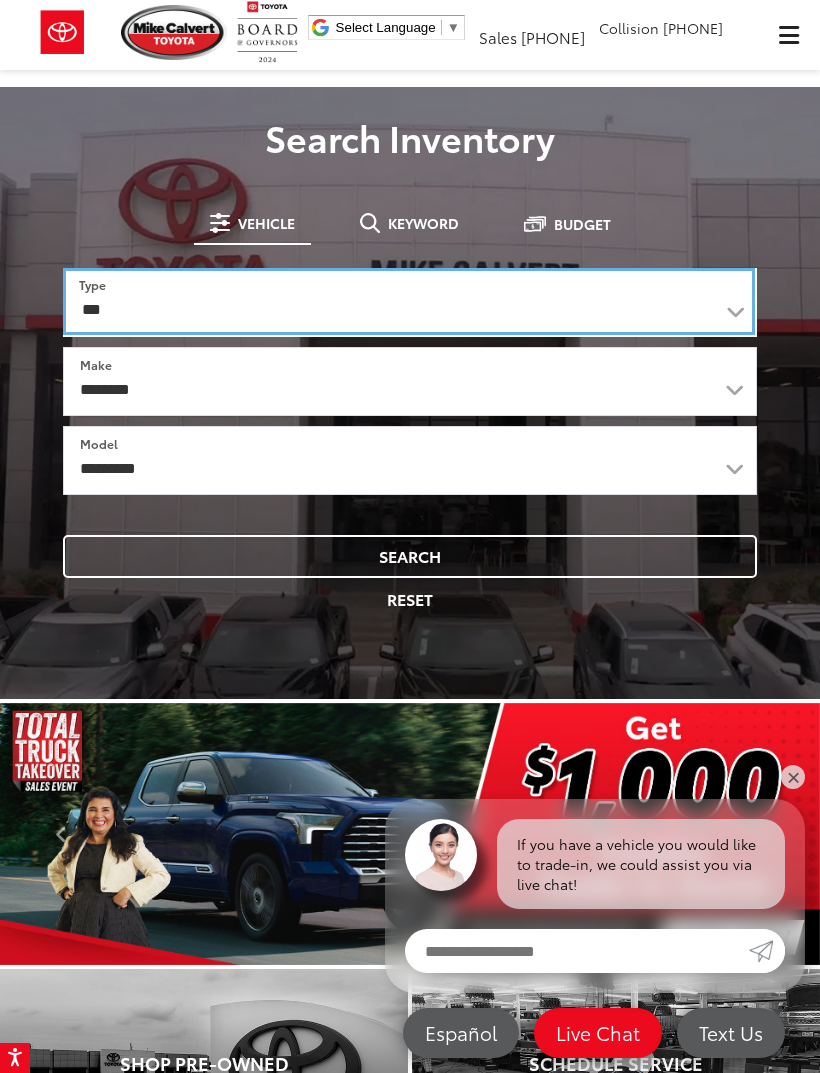 click on "***
***
****
*********" at bounding box center (409, 301) 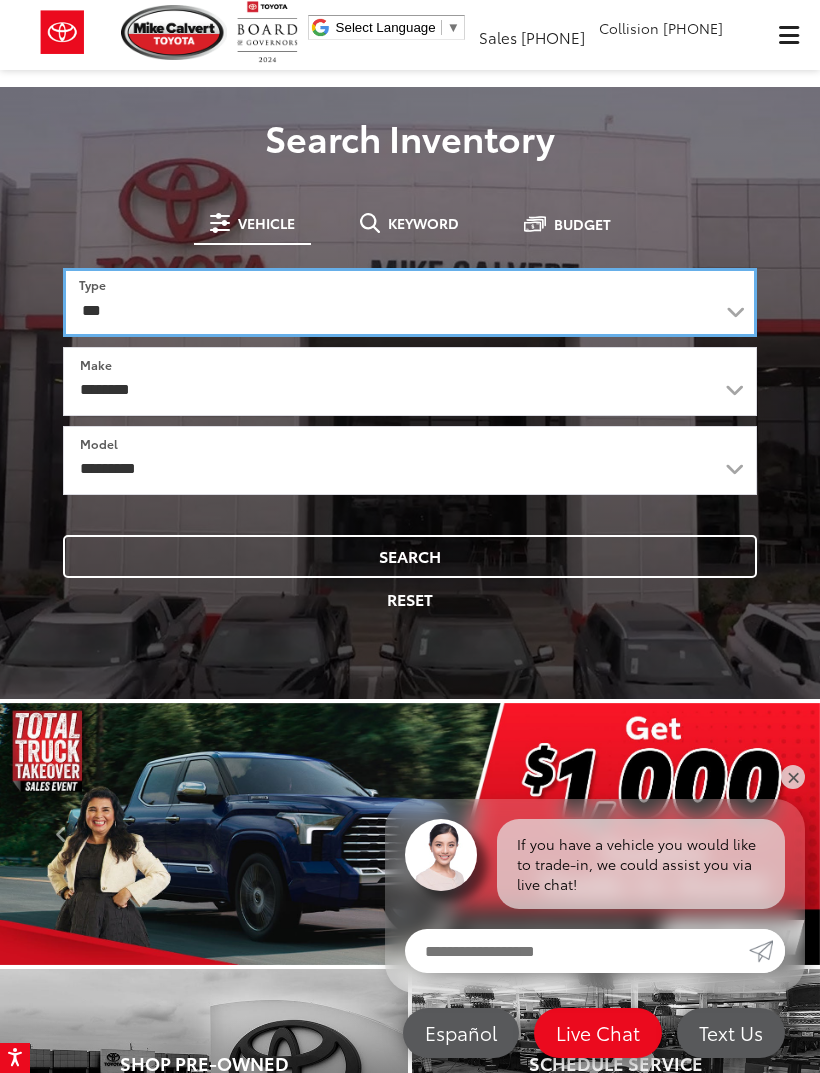 select on "******" 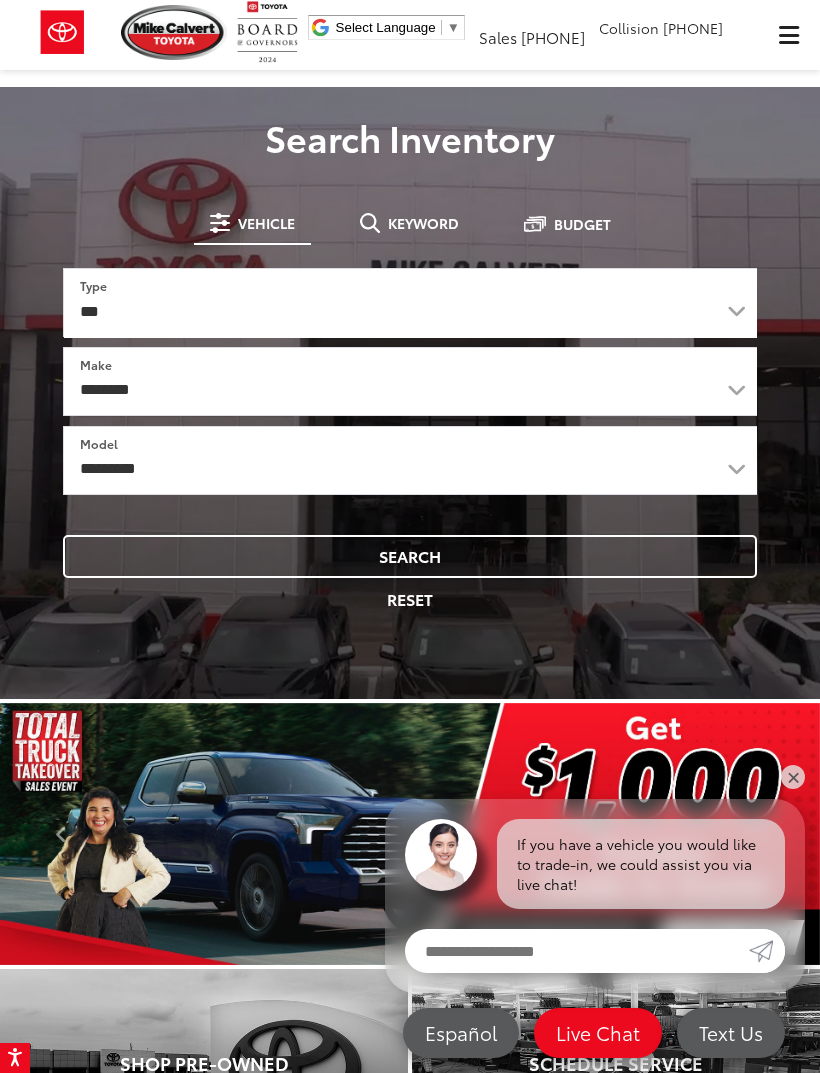 click on "Search" at bounding box center (410, 556) 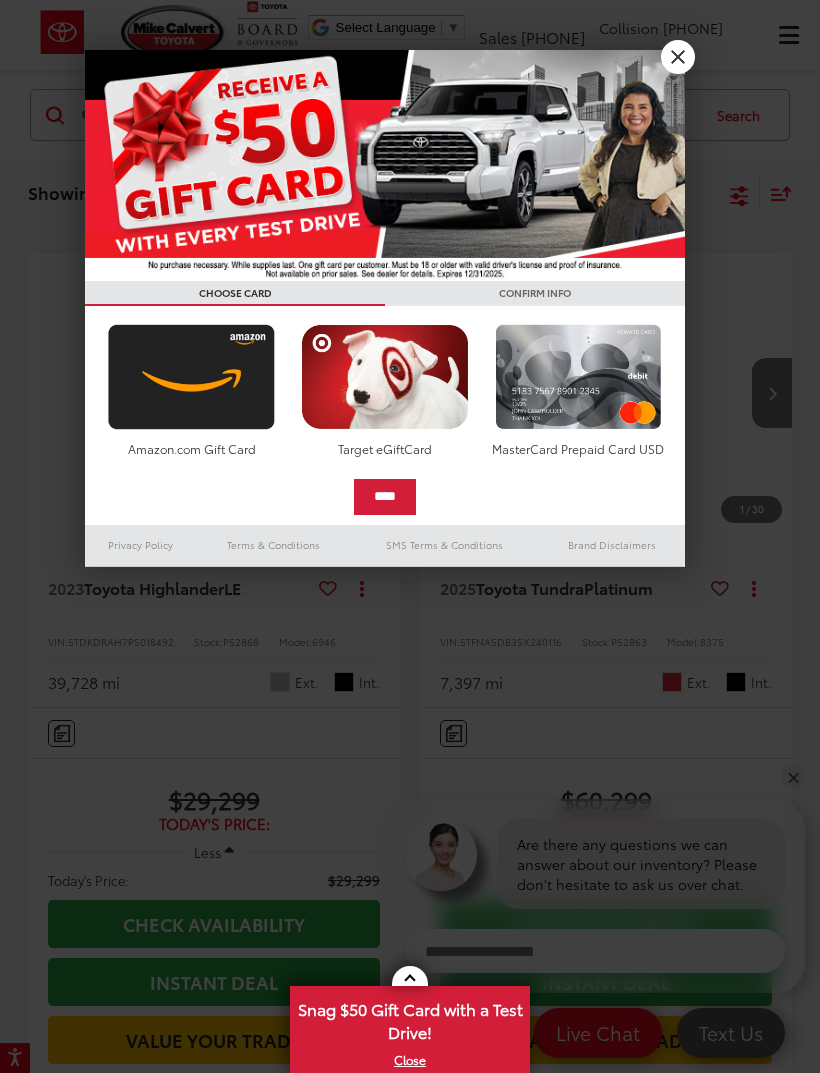 scroll, scrollTop: 0, scrollLeft: 0, axis: both 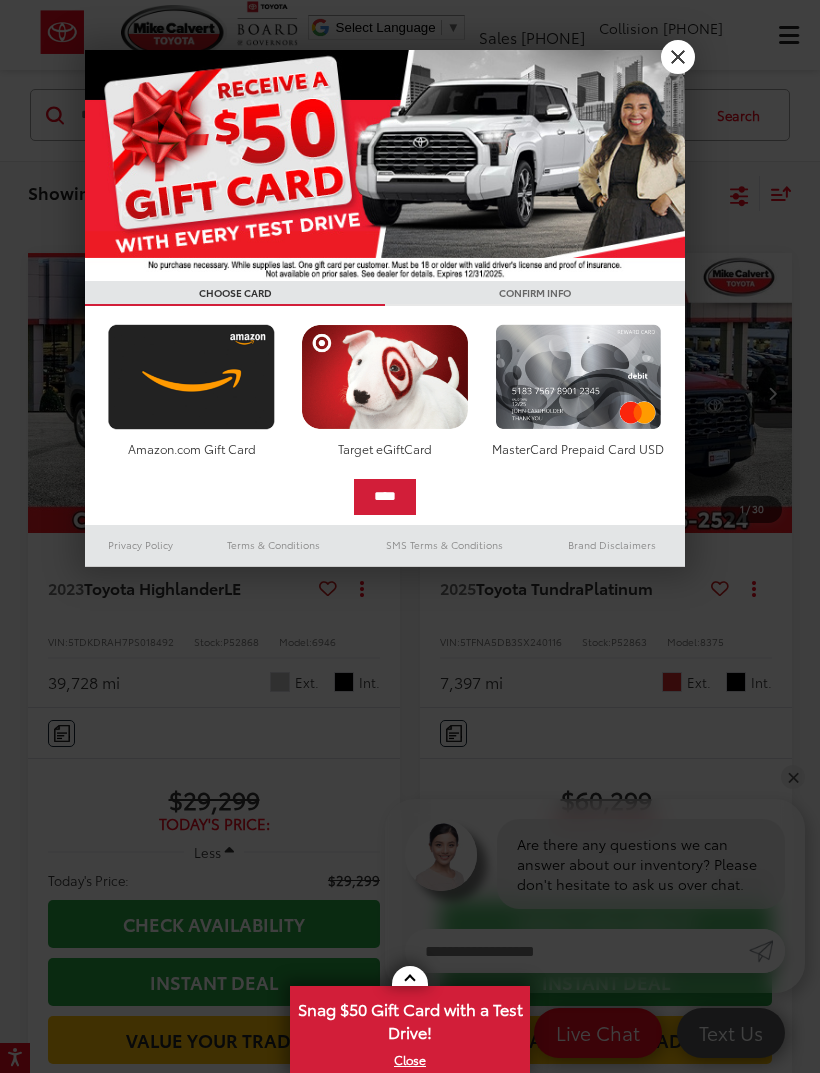 click at bounding box center (410, 536) 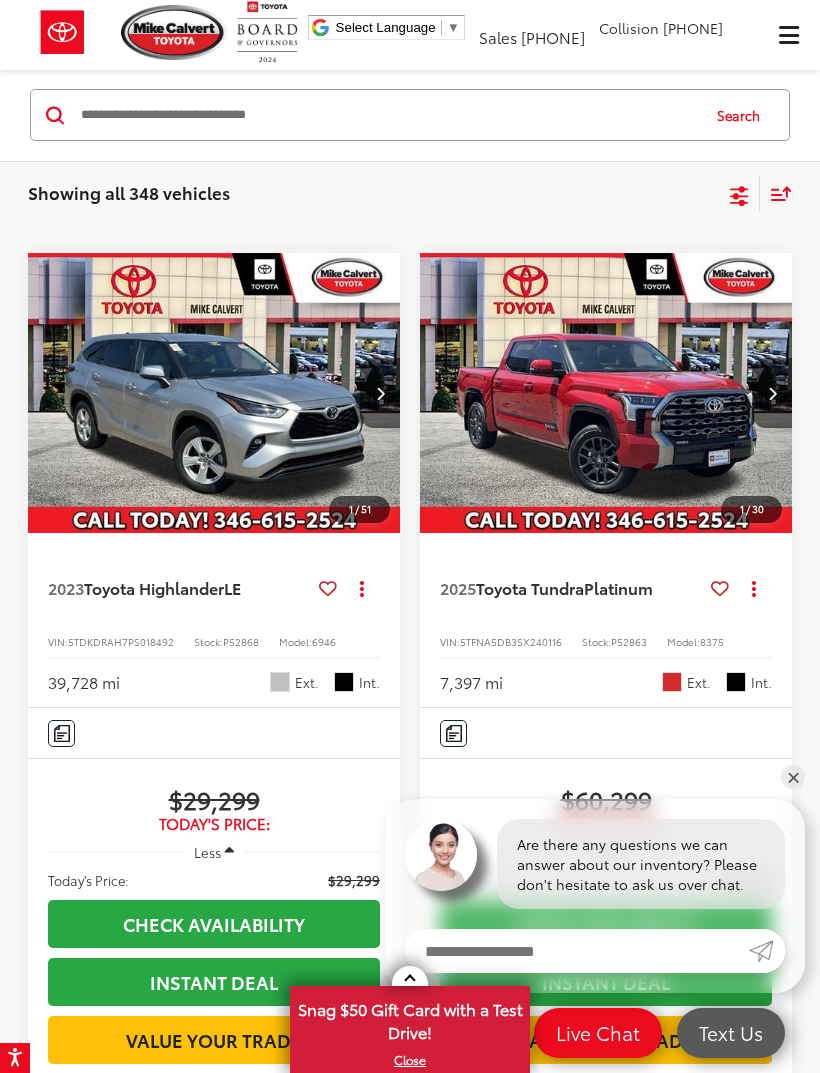 click on "[PHONE]" at bounding box center [693, 28] 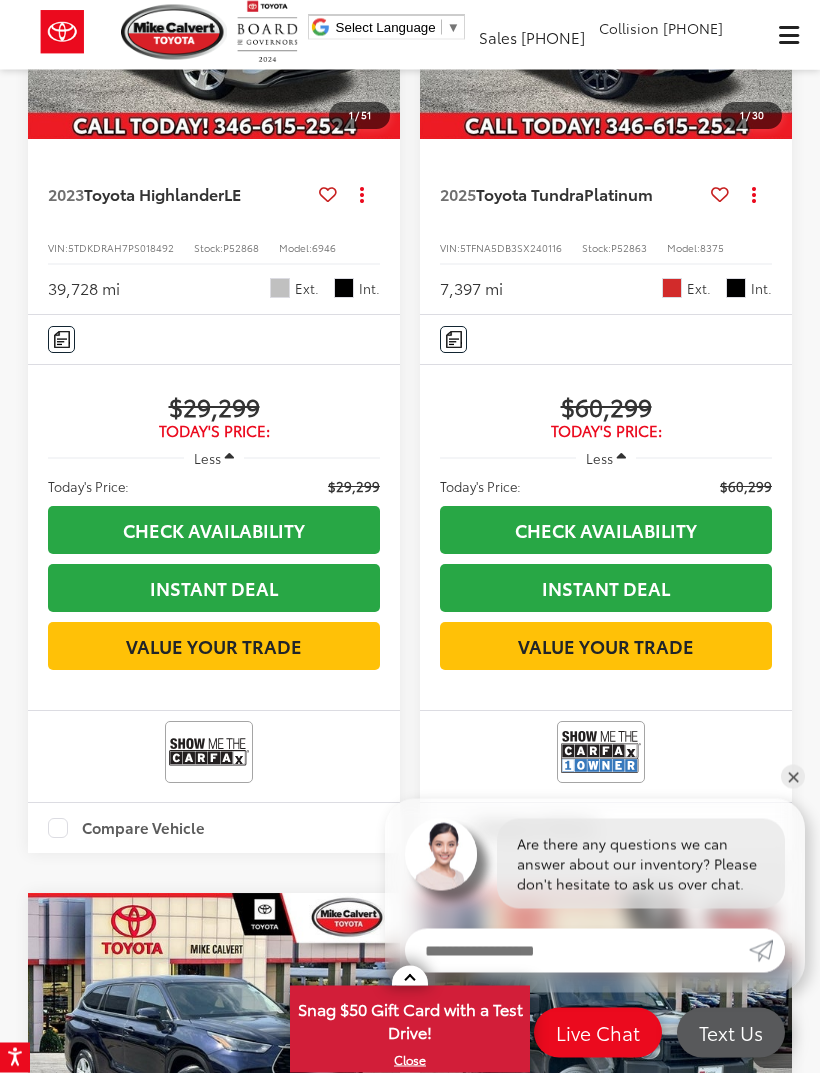 scroll, scrollTop: 233, scrollLeft: 0, axis: vertical 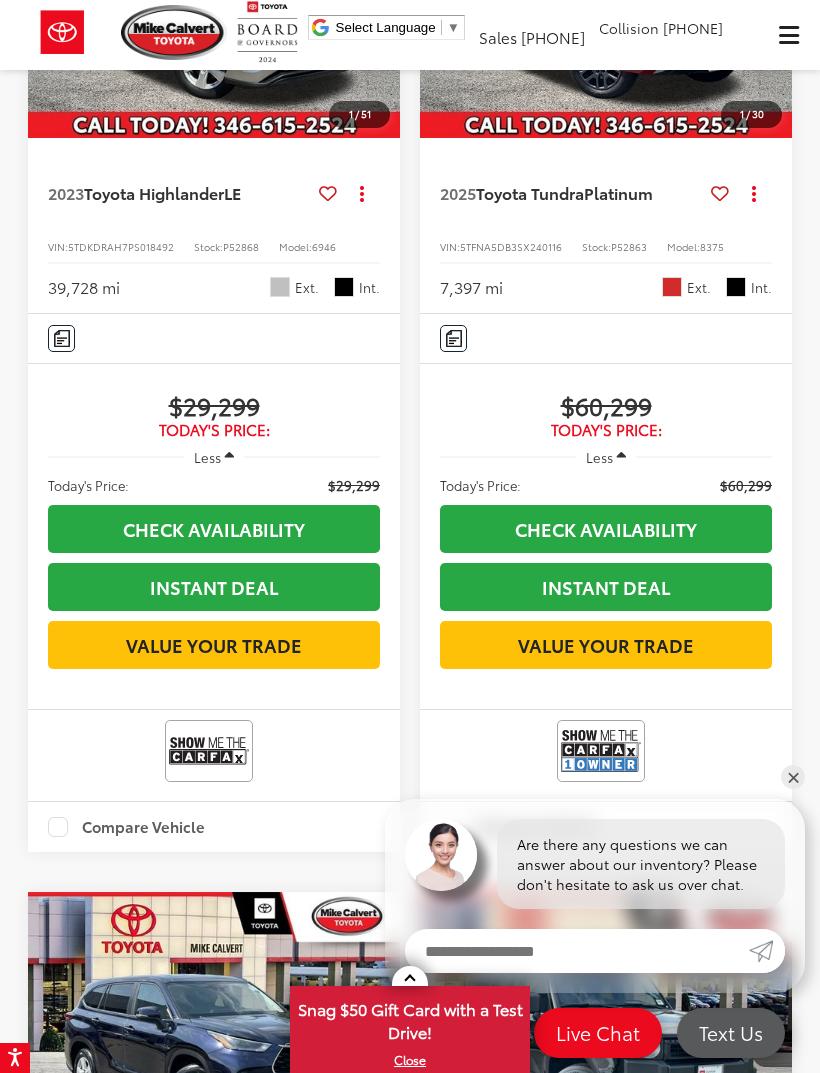 click on "Less" at bounding box center [214, 457] 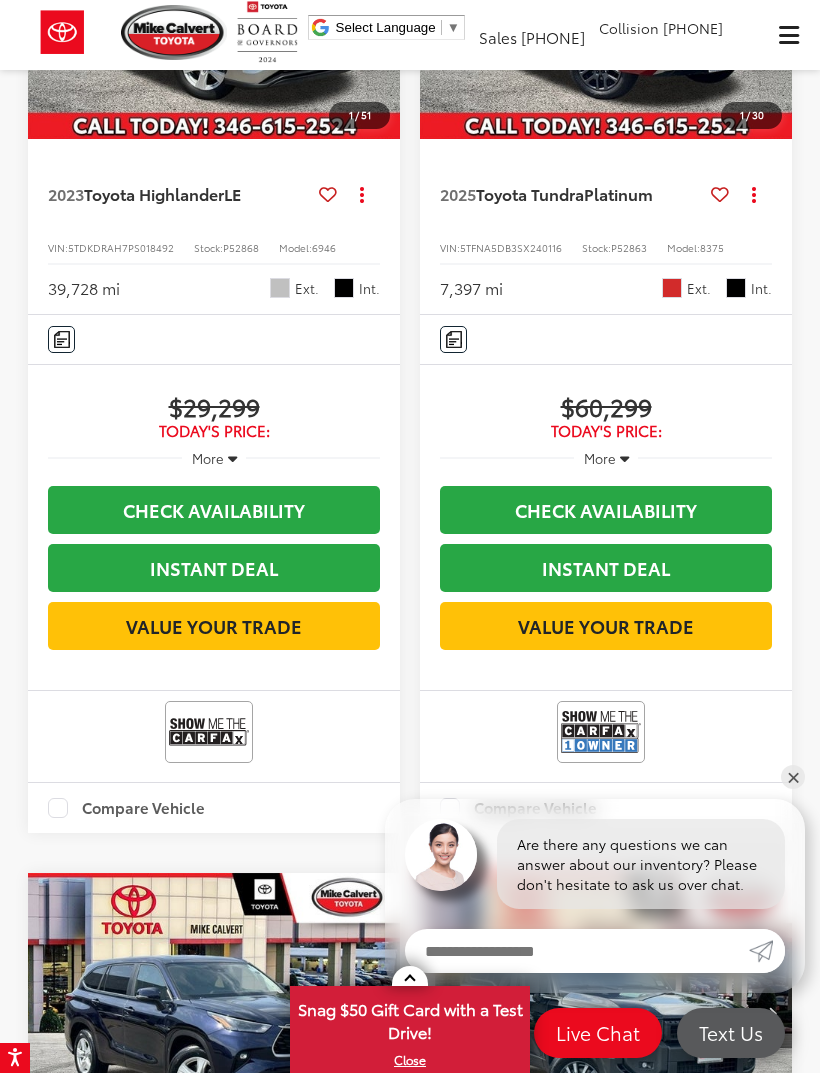 scroll, scrollTop: 229, scrollLeft: 0, axis: vertical 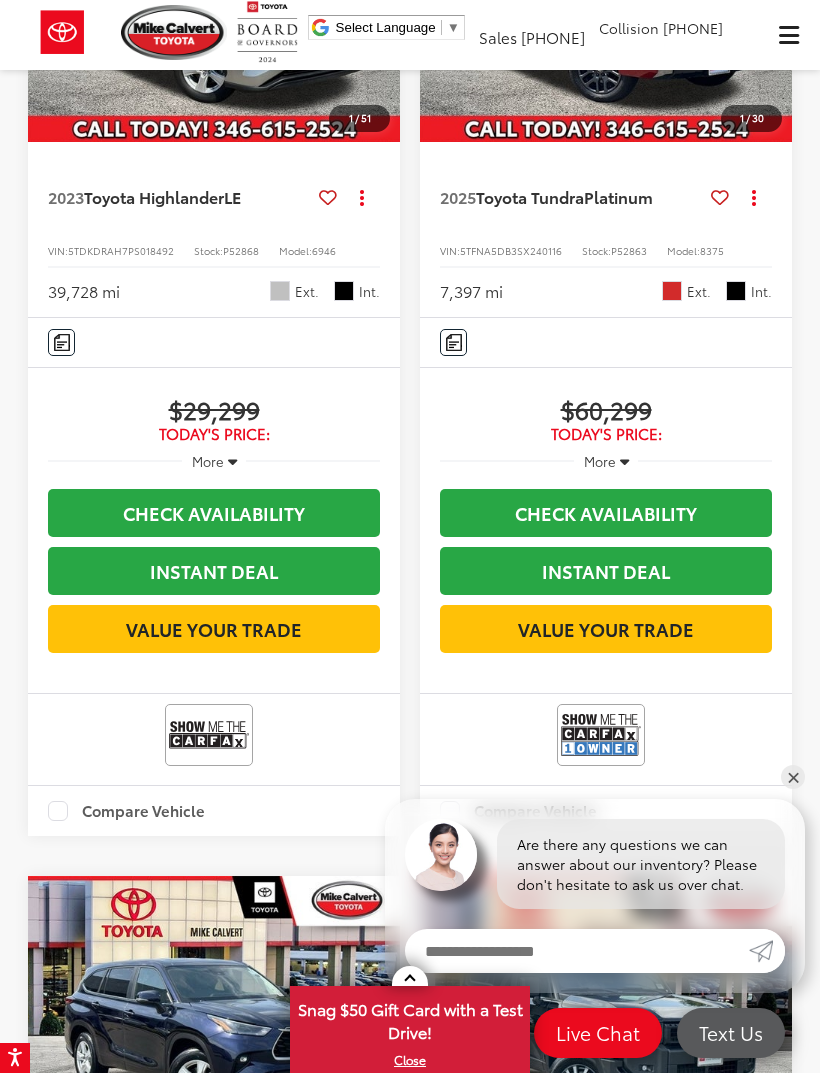 click on "Today's Price:" at bounding box center [214, 434] 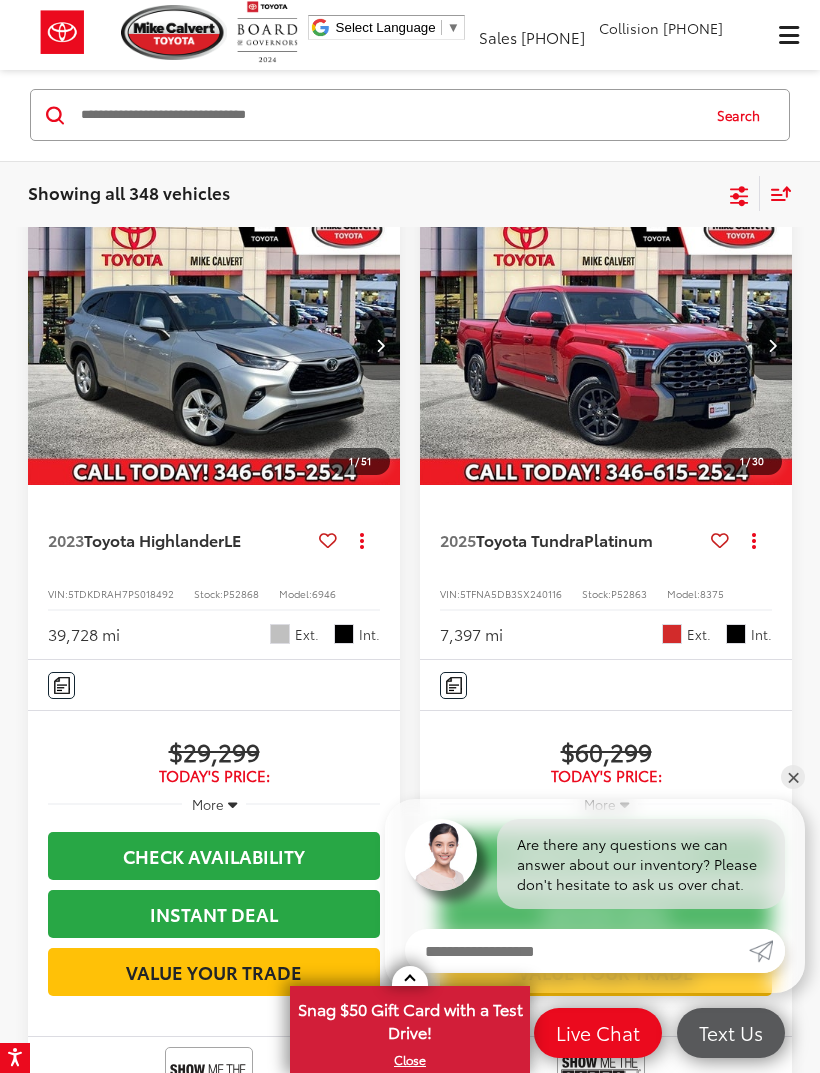 scroll, scrollTop: 0, scrollLeft: 0, axis: both 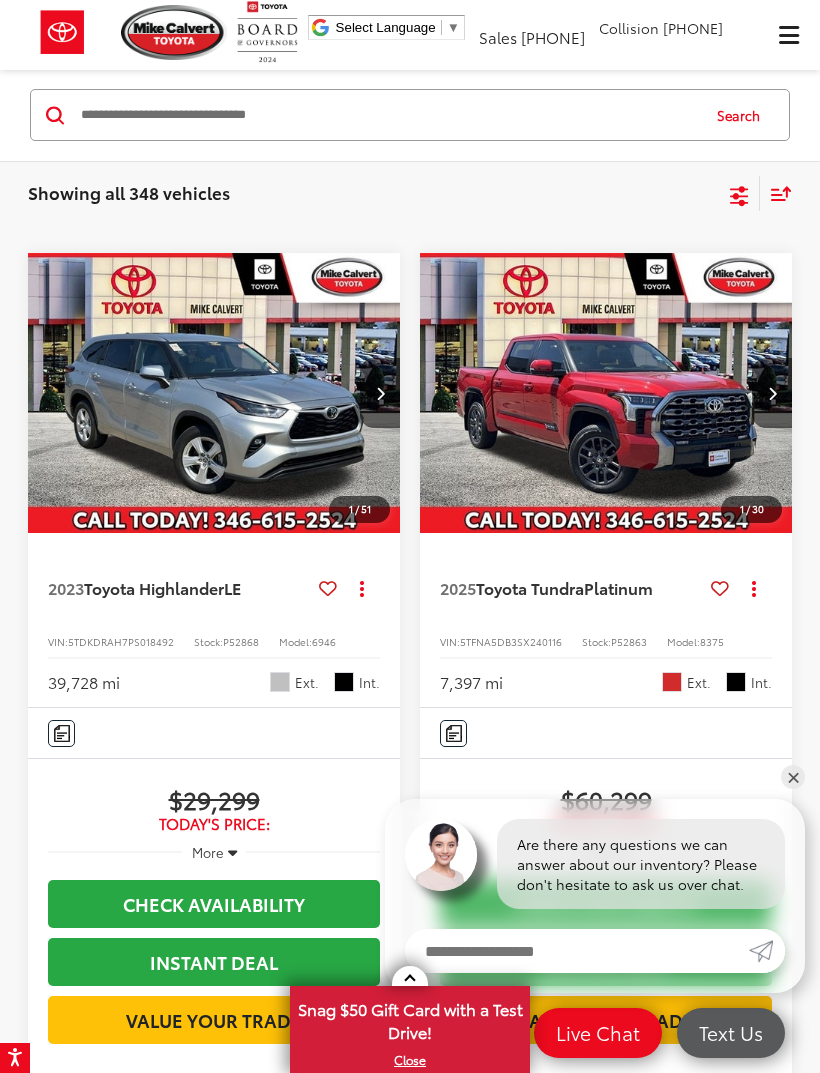 click at bounding box center (214, 393) 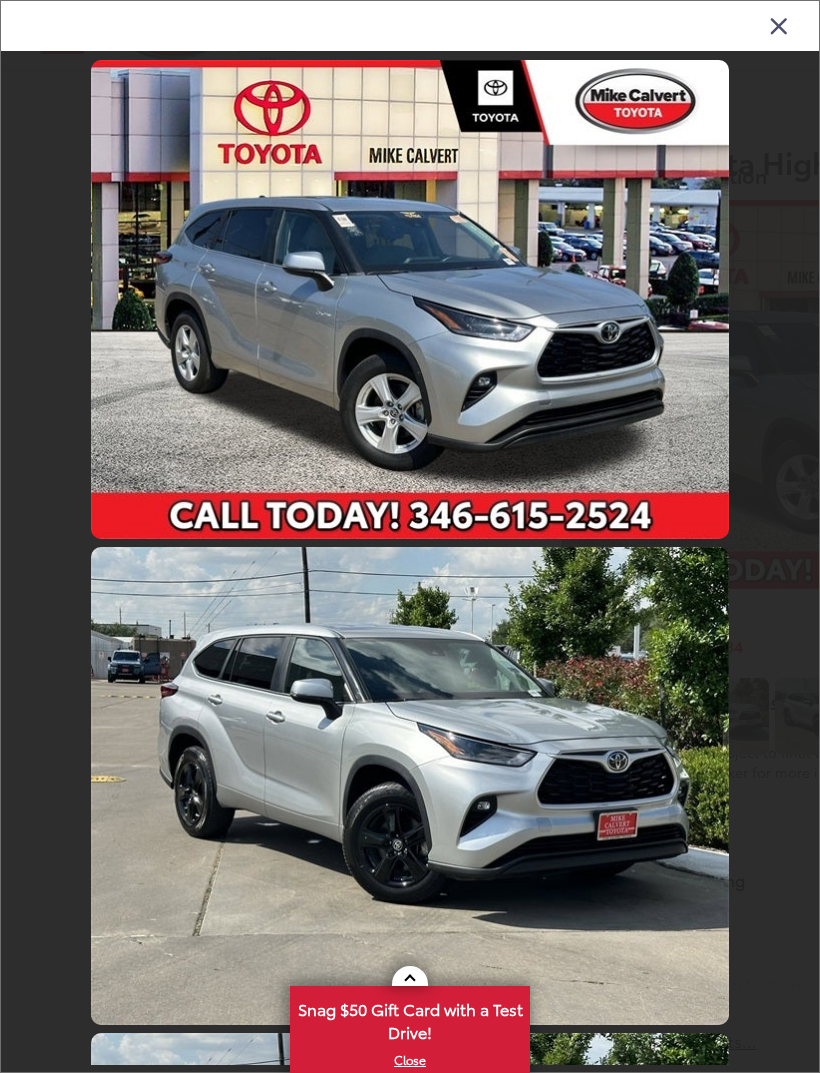 scroll, scrollTop: 0, scrollLeft: 0, axis: both 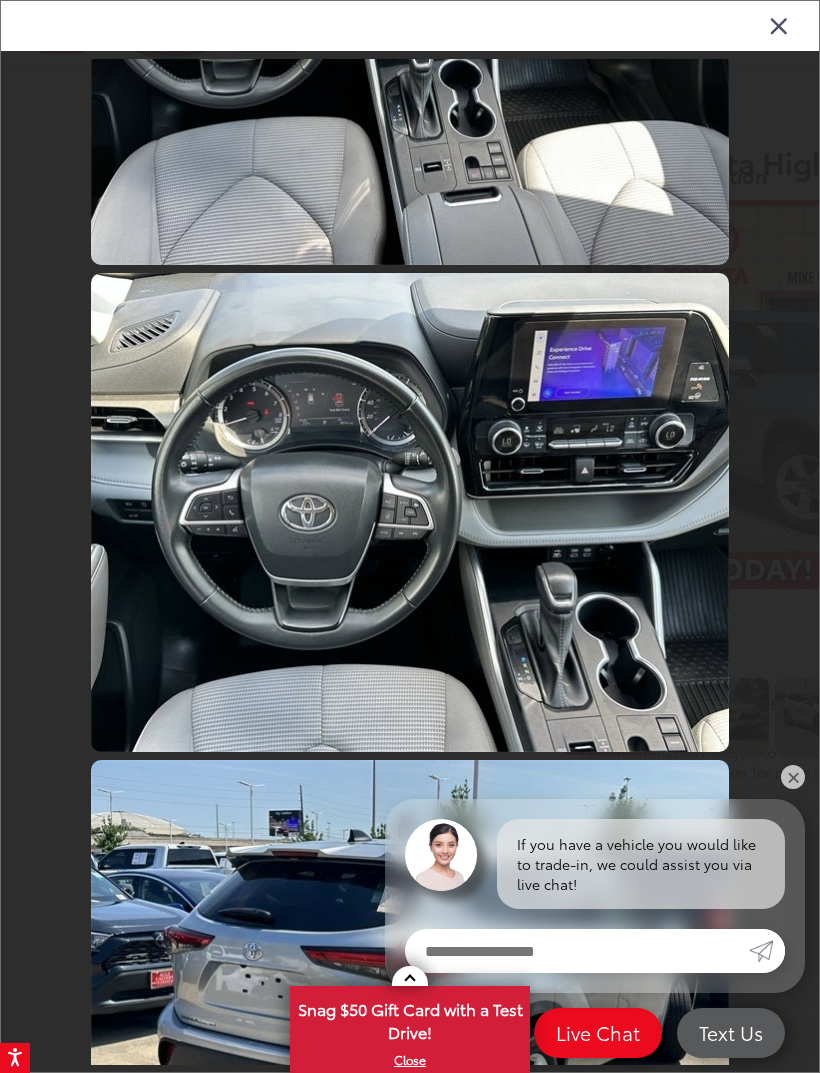 click on "2023   Toyota Highlander" at bounding box center [410, 26] 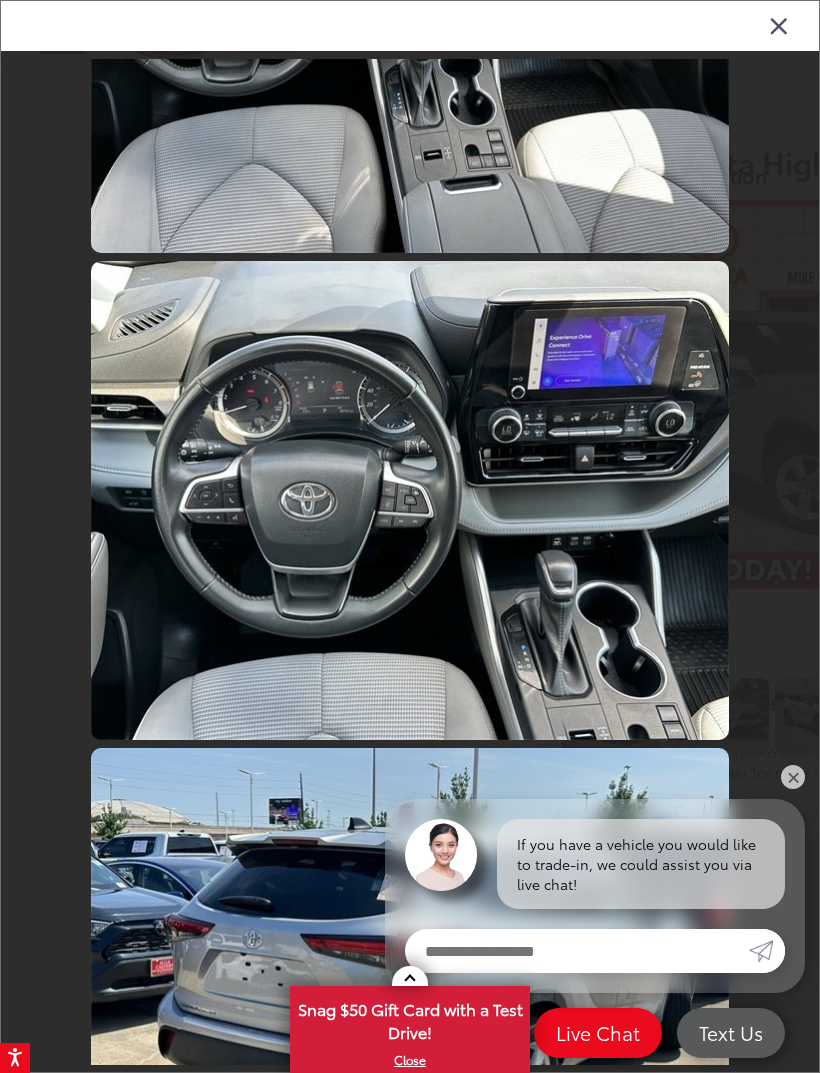 scroll, scrollTop: 0, scrollLeft: 0, axis: both 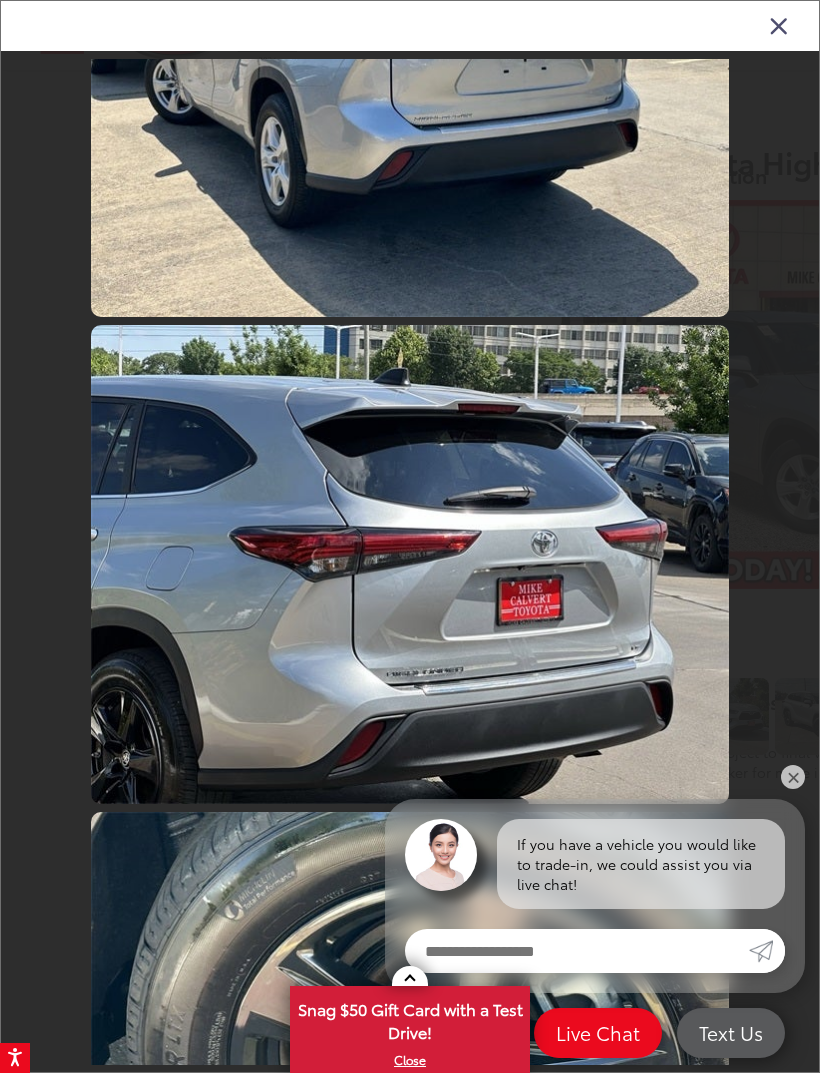 click at bounding box center [779, 25] 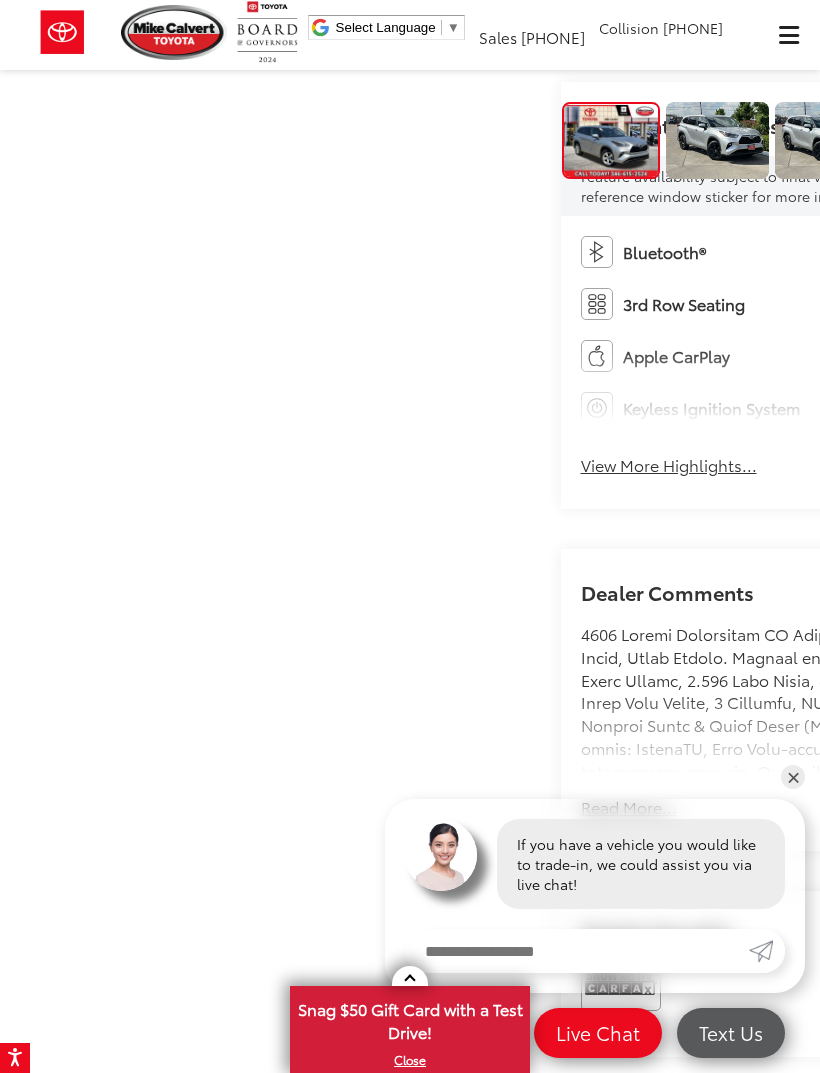 scroll, scrollTop: 577, scrollLeft: 0, axis: vertical 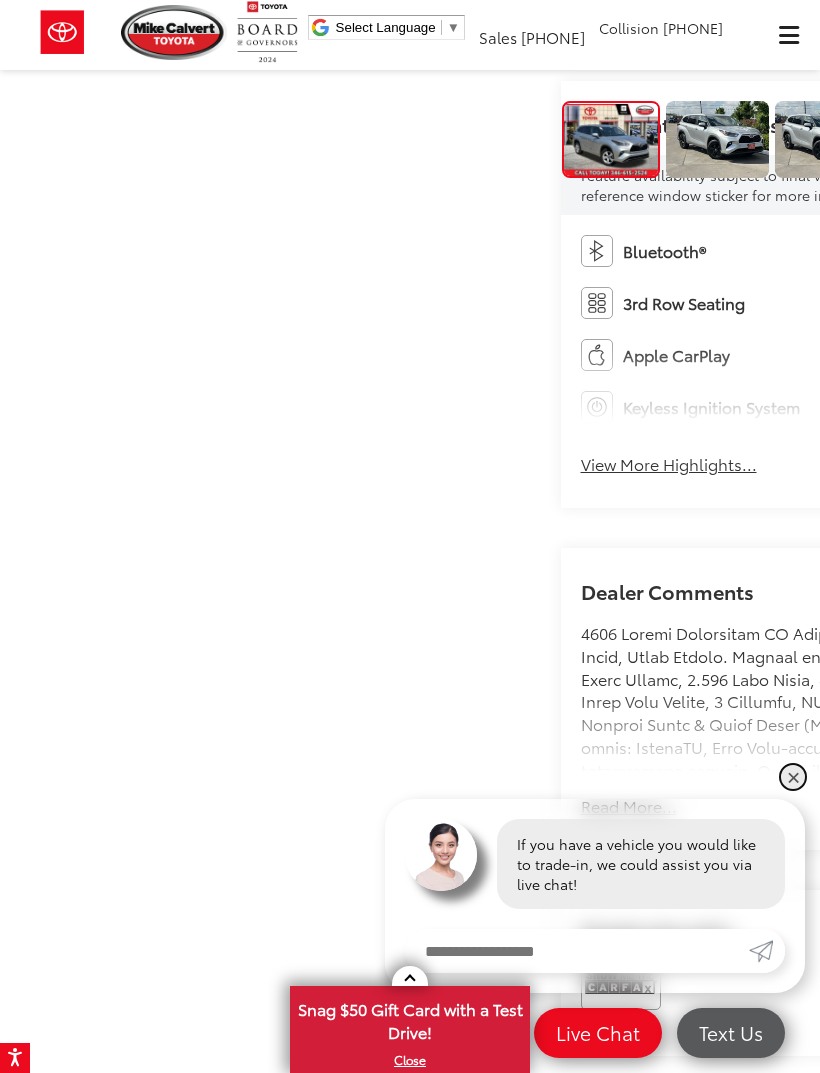 click on "✕" at bounding box center [793, 777] 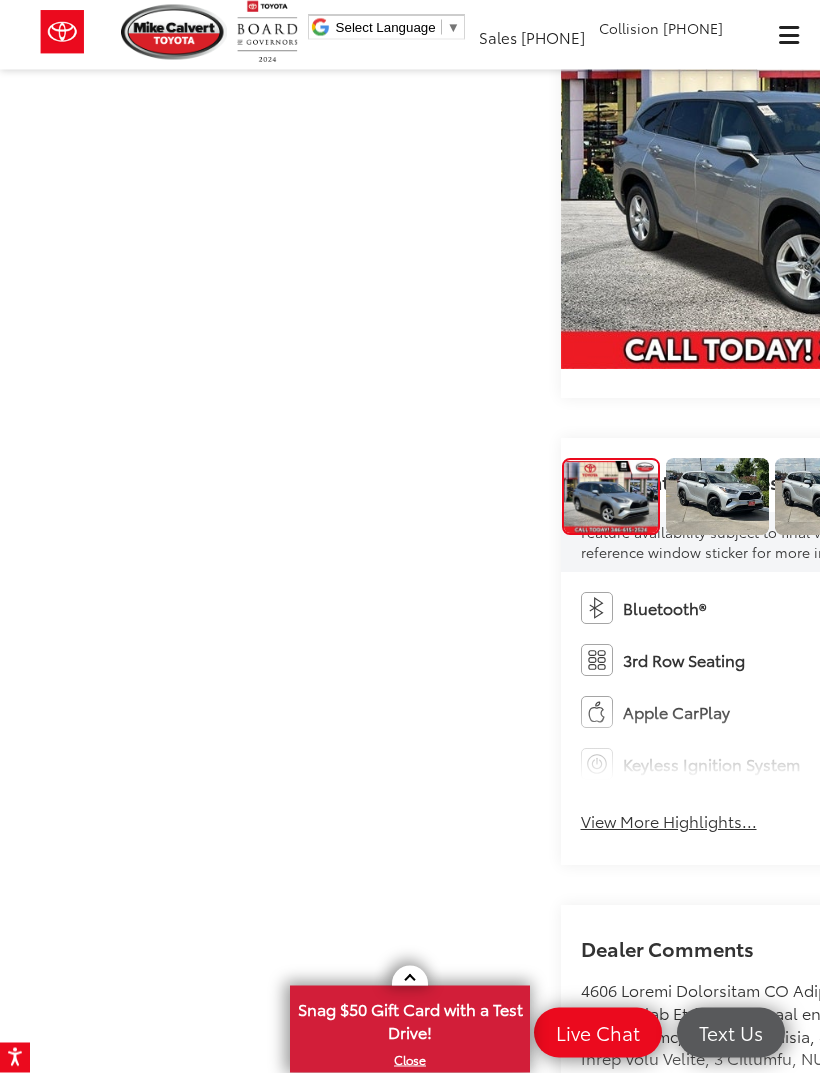 scroll, scrollTop: 0, scrollLeft: 0, axis: both 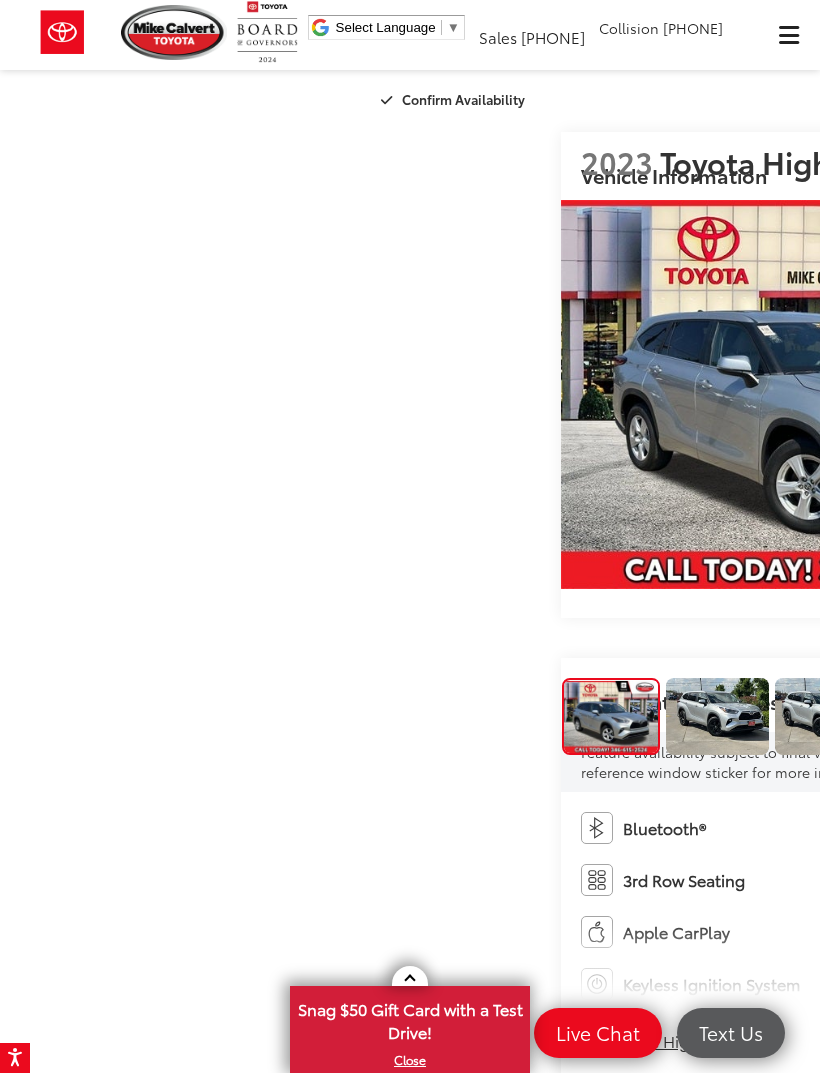 click on "Mike Calvert Toyota
Select Language ​ ▼
Sales
713-597-5313
Service
346-577-8734
Parts
713-561-5088
Collision
713-558-8282
2333 South Loop West
Houston, TX 77054
Service
Map
Contact
Saved
Saved" at bounding box center (410, 32) 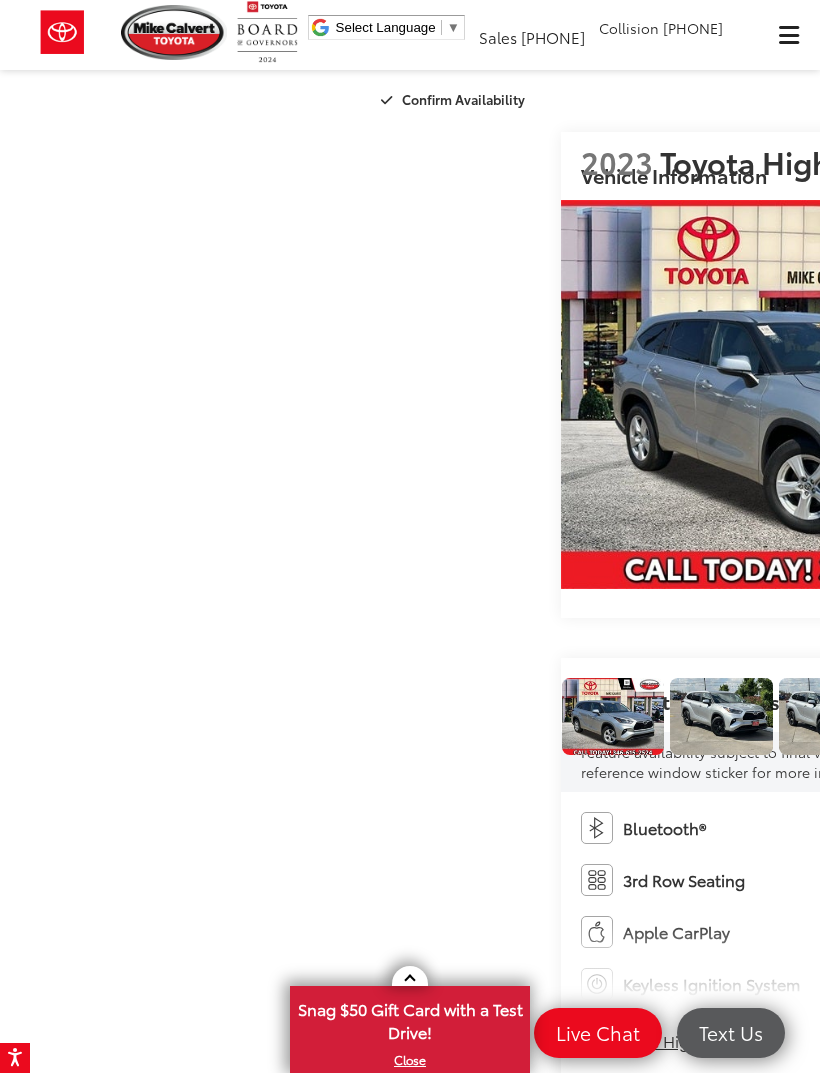 scroll, scrollTop: 0, scrollLeft: 1965, axis: horizontal 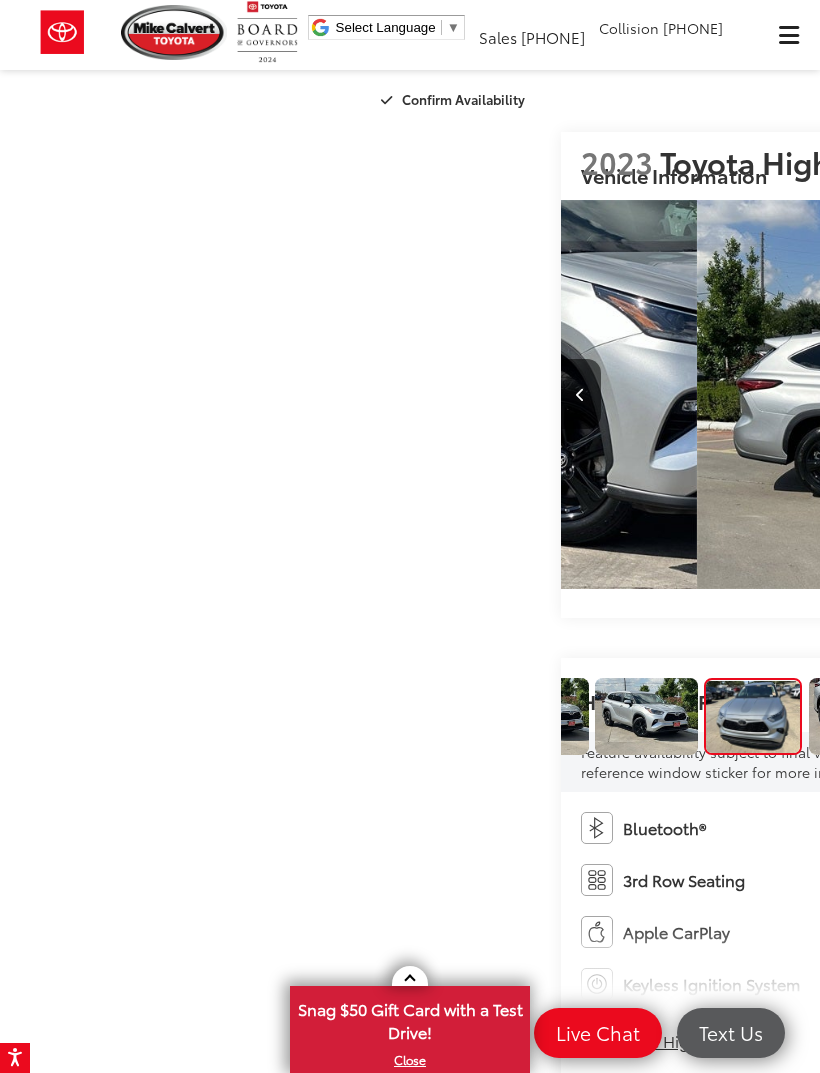 click on "Mike Calvert Toyota
Select Language ​ ▼
Sales
713-597-5313
Service
346-577-8734
Parts
713-561-5088
Collision
713-558-8282
2333 South Loop West
Houston, TX 77054
Service
Map
Contact
Saved
Saved" at bounding box center (410, 32) 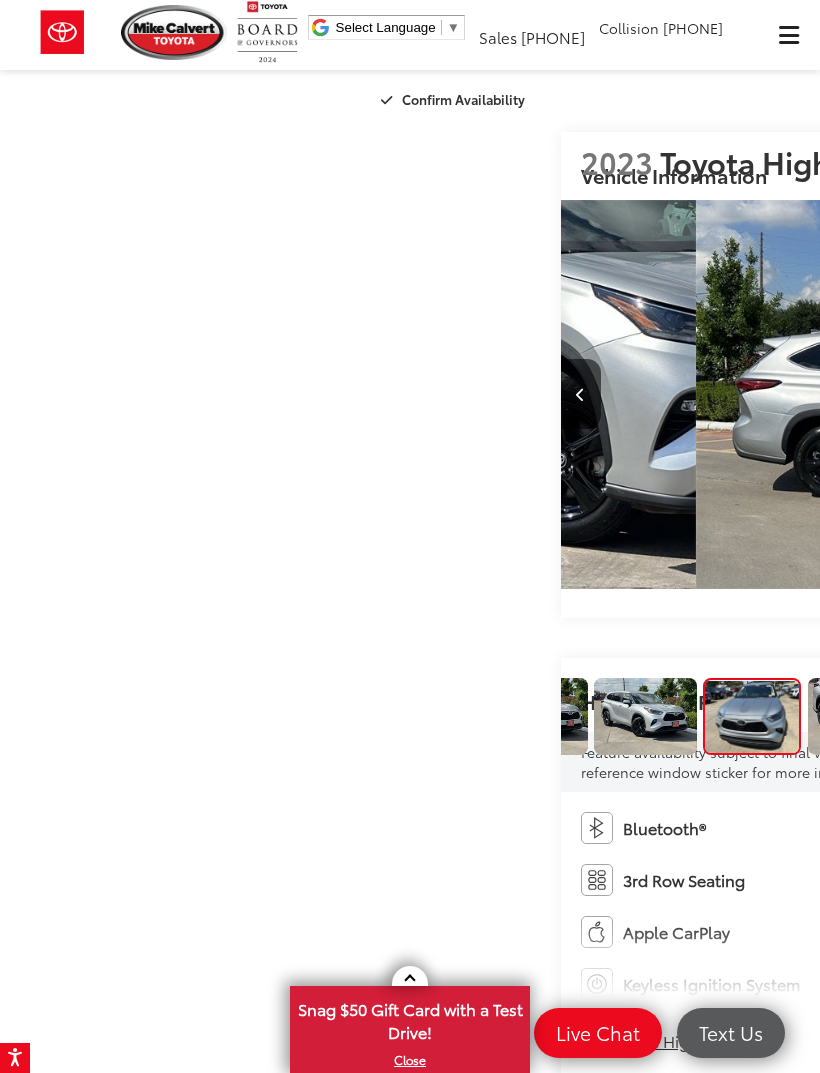 click on "Mike Calvert Toyota
Select Language ​ ▼
Sales
713-597-5313
Service
346-577-8734
Parts
713-561-5088
Collision
713-558-8282
2333 South Loop West
Houston, TX 77054
Service
Map
Contact
Saved
Saved" at bounding box center [410, 32] 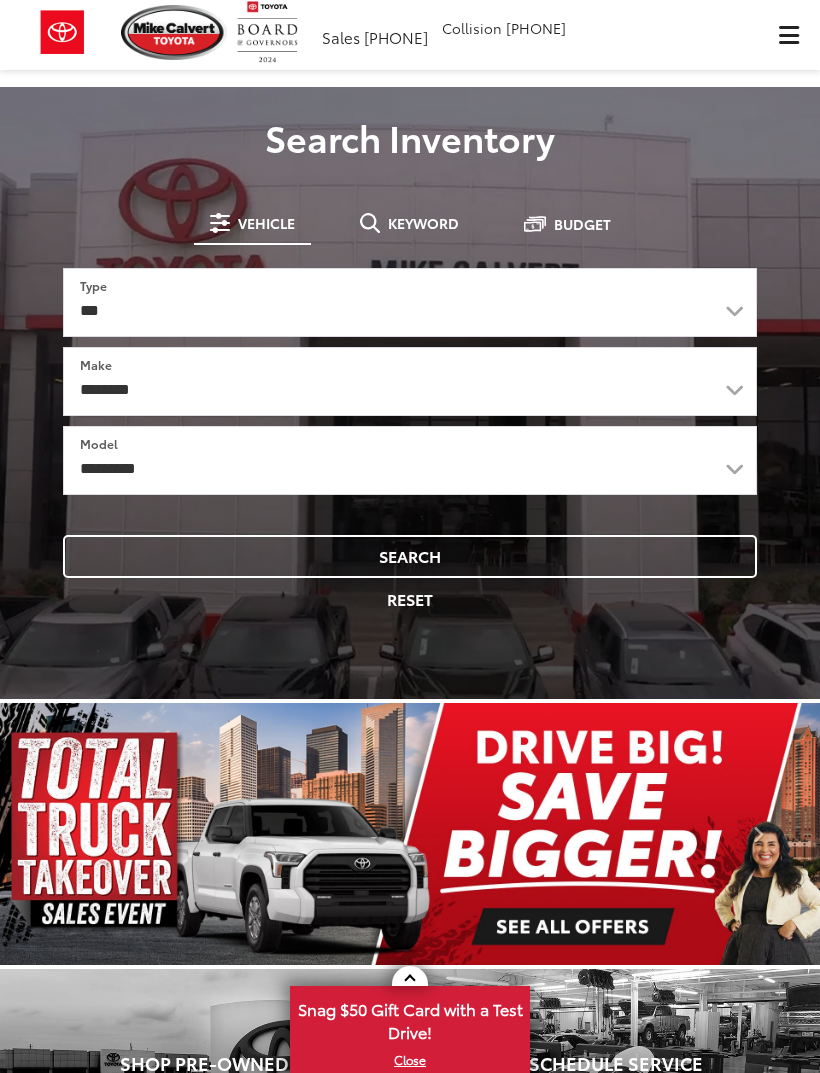 scroll, scrollTop: 0, scrollLeft: 0, axis: both 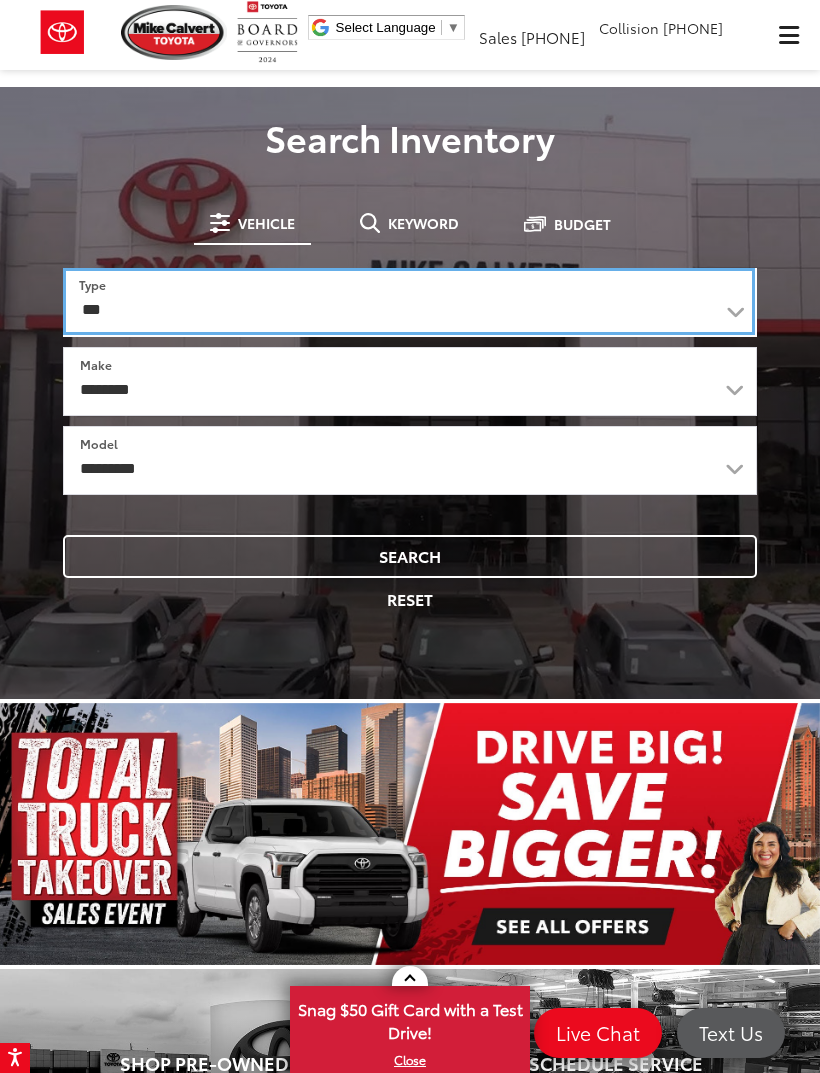 click on "***
***
****
*********" at bounding box center (409, 301) 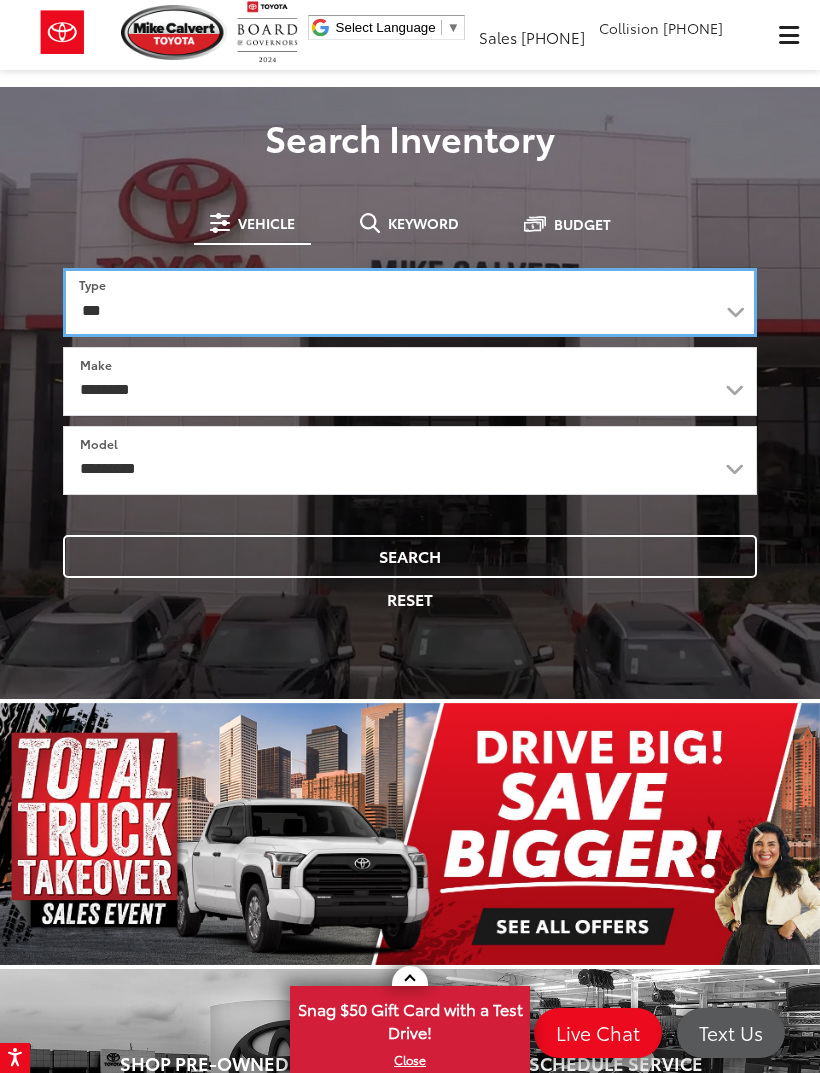 select on "******" 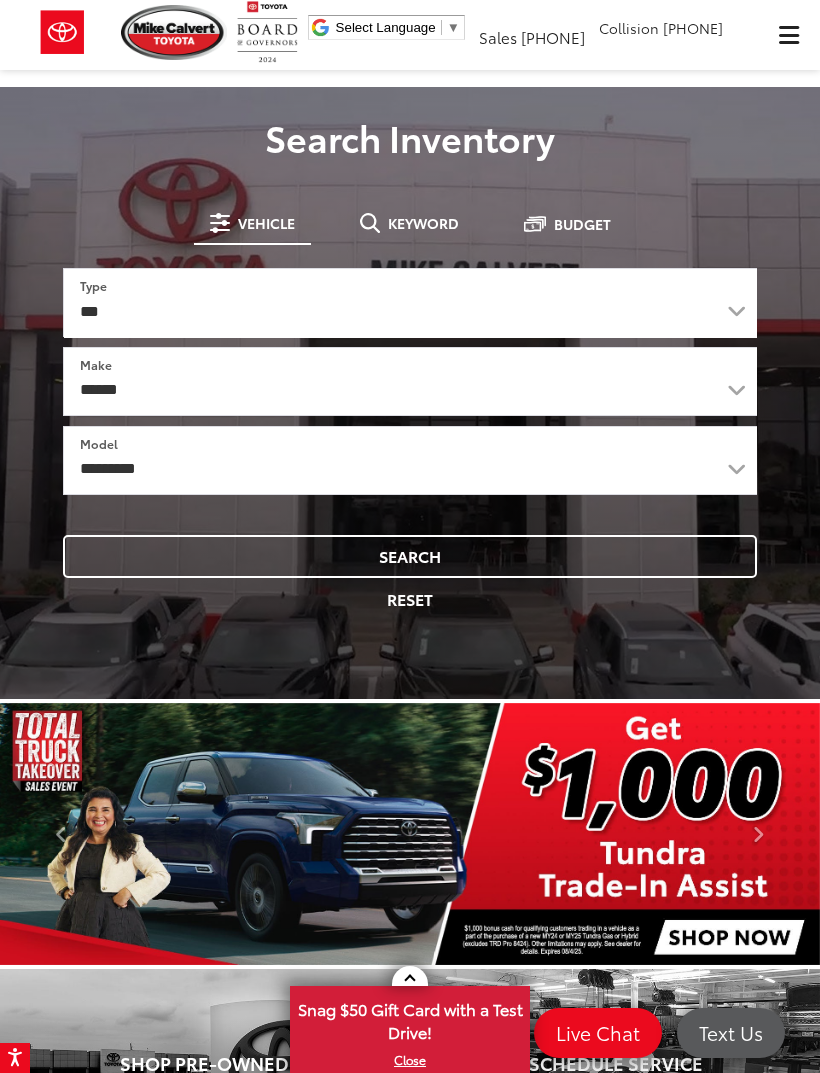click on "Search" at bounding box center (410, 556) 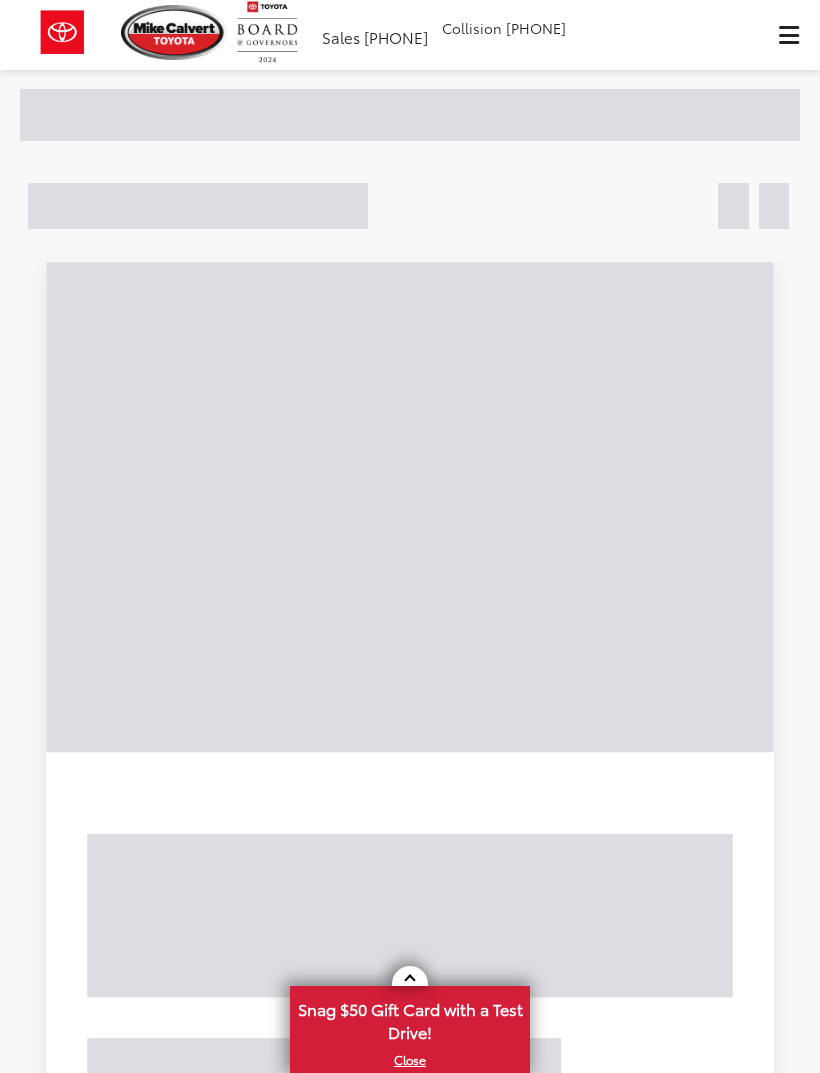scroll, scrollTop: 0, scrollLeft: 0, axis: both 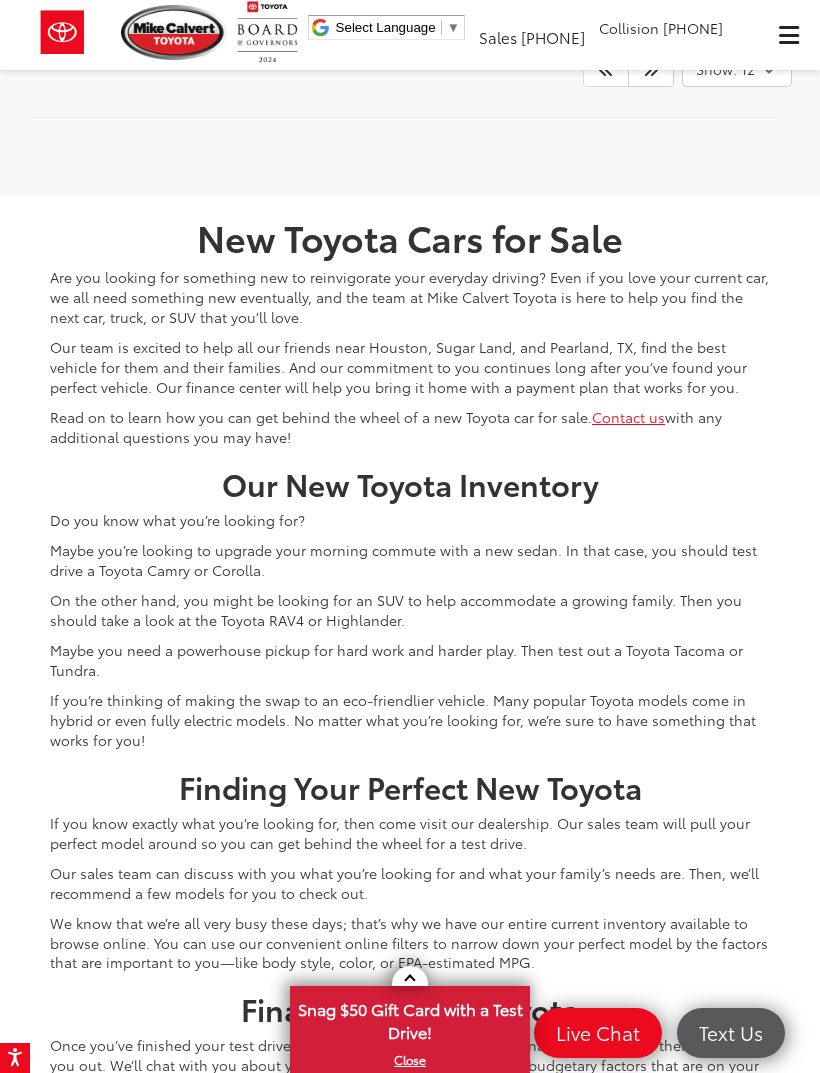 click at bounding box center [651, 69] 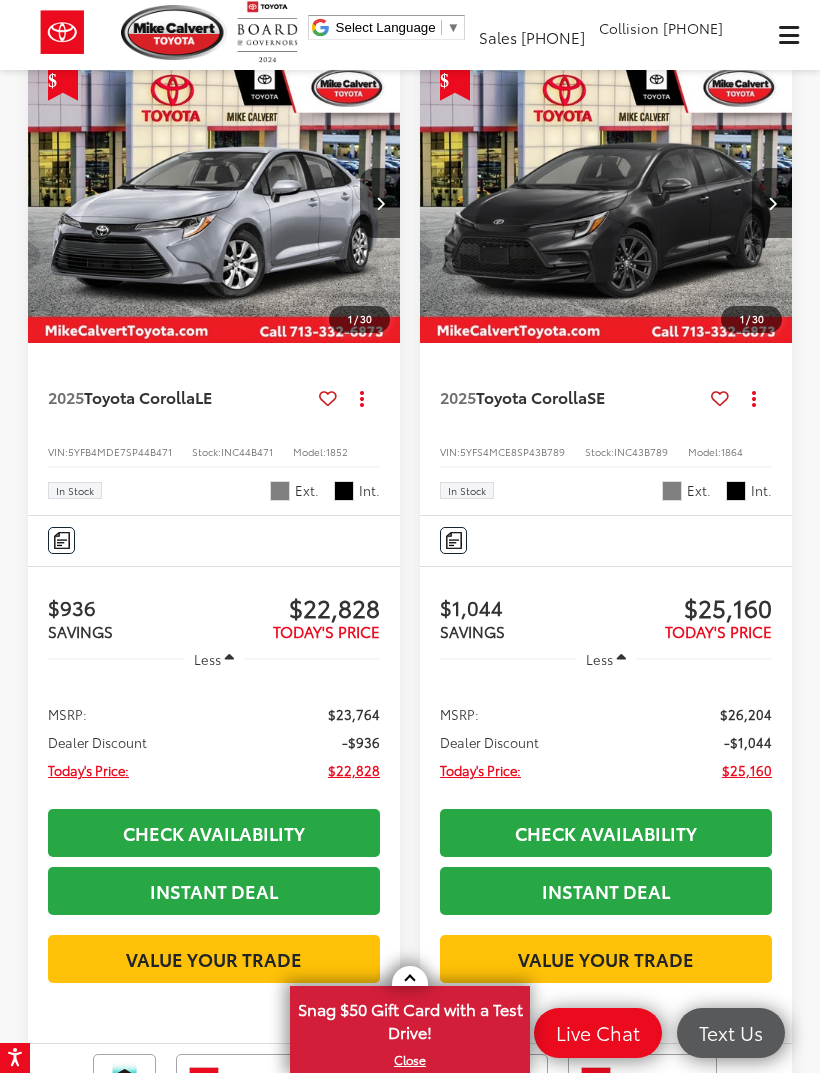 scroll, scrollTop: 2347, scrollLeft: 0, axis: vertical 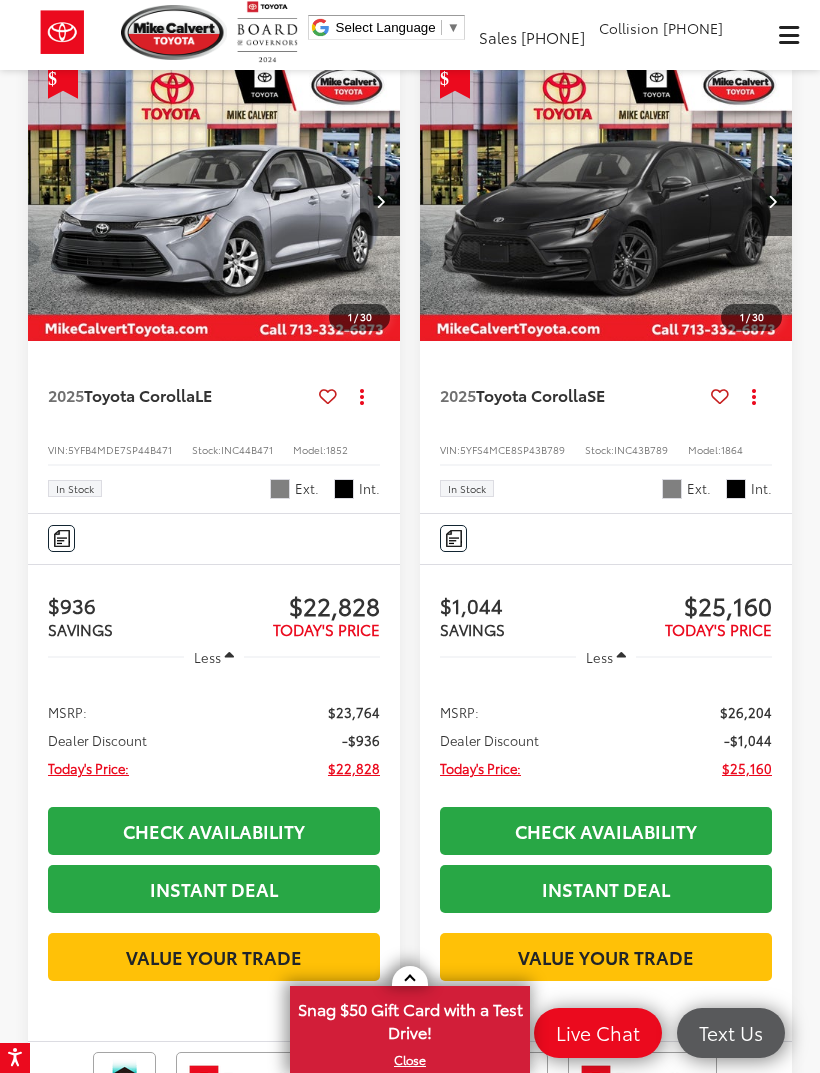 click at bounding box center [214, 201] 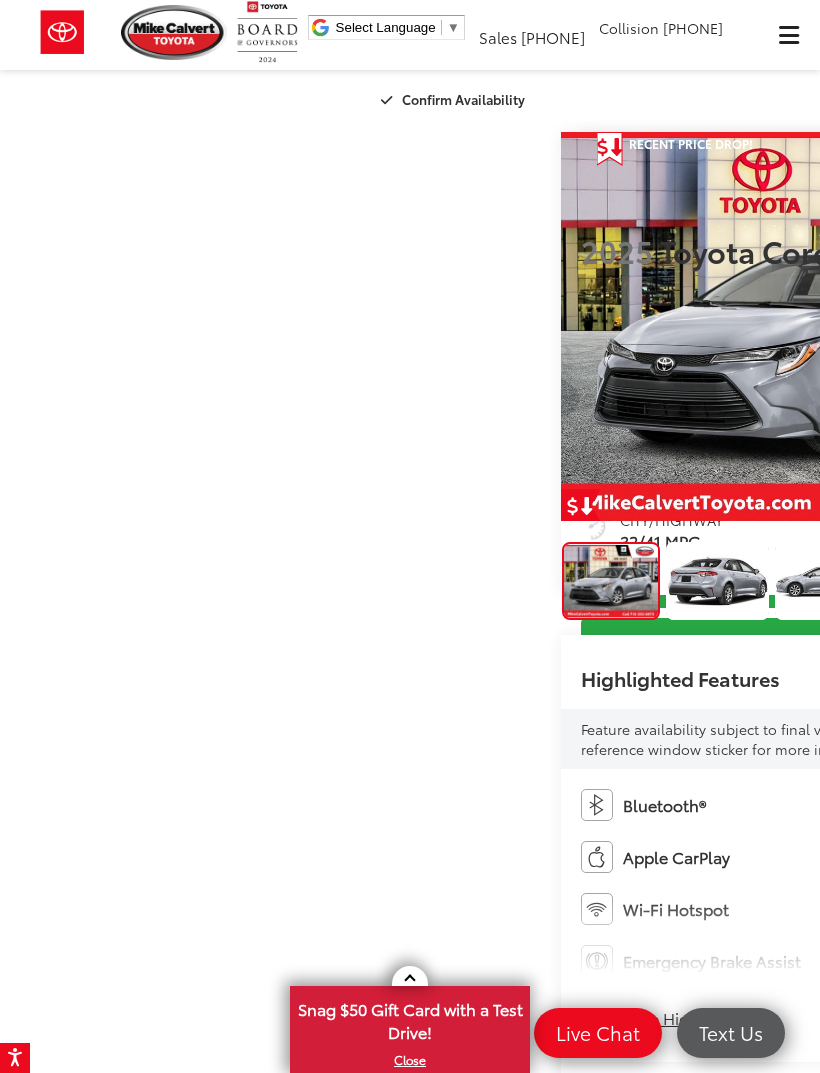 scroll, scrollTop: 511, scrollLeft: 0, axis: vertical 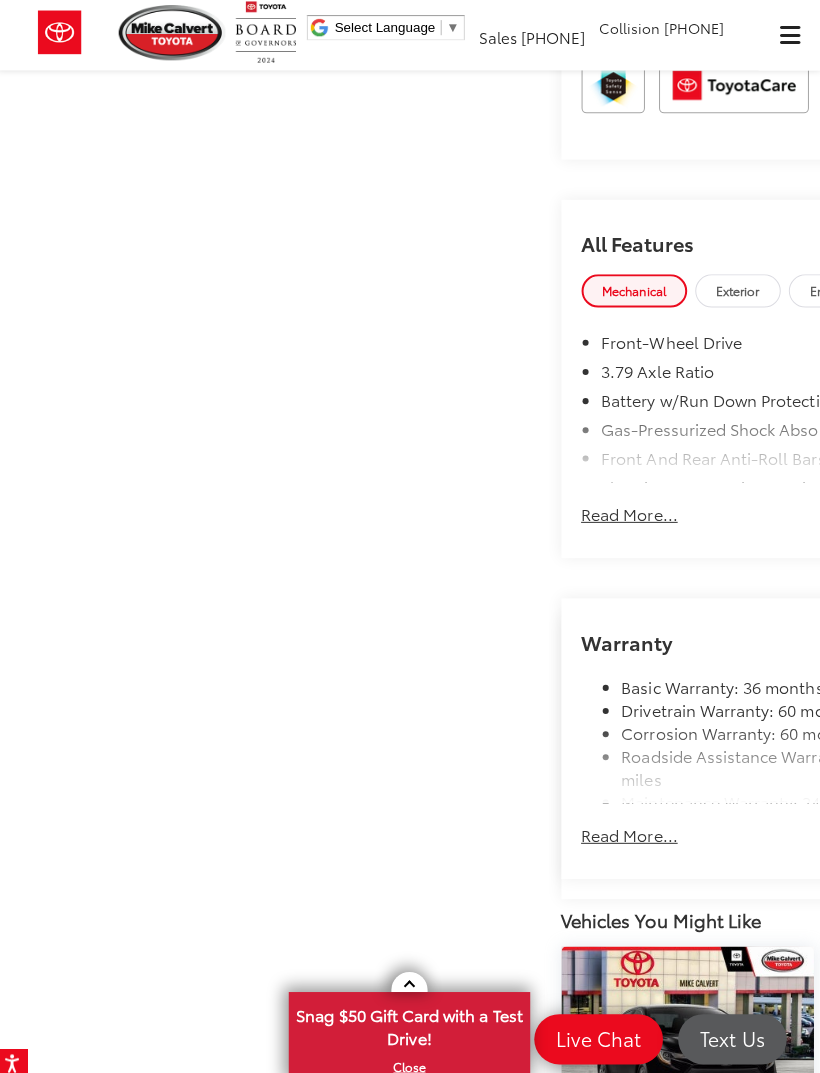 click on "Mike Calvert Toyota
New Vehicles
2025
Toyota
Corolla
LE
Confirm Availability
Photos
1
/
30
Load More Photos
2025" at bounding box center [410, 433] 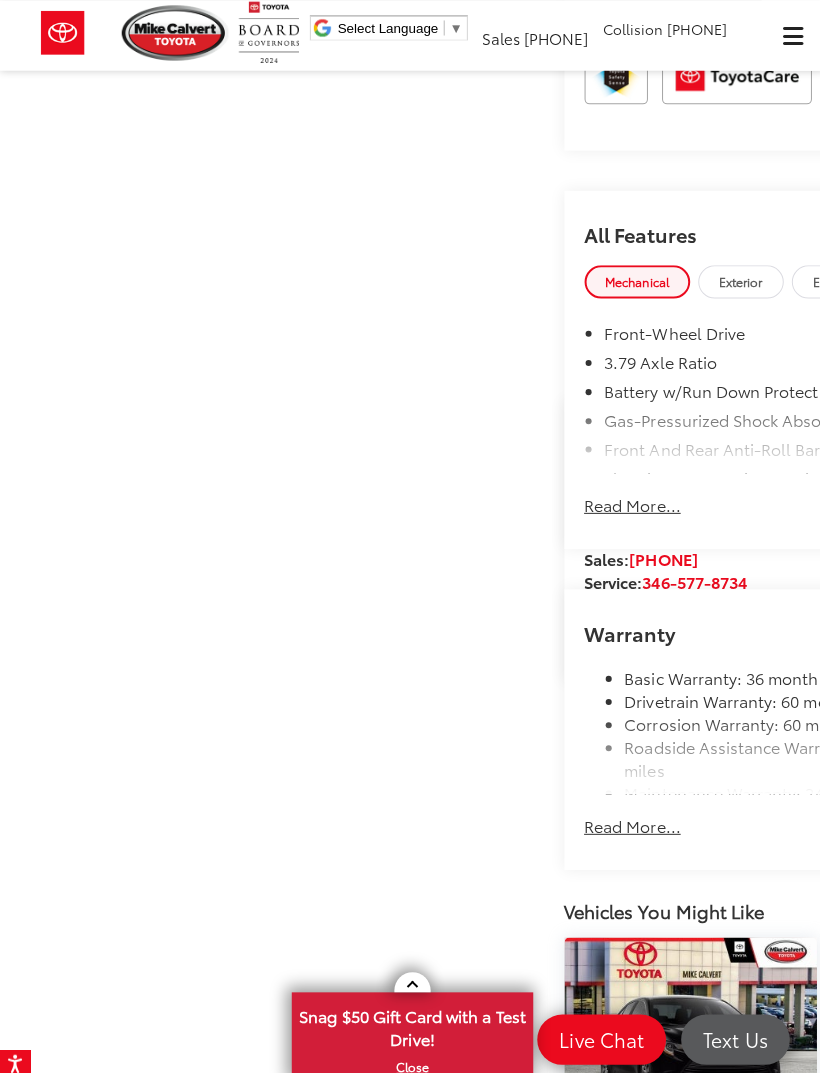 scroll, scrollTop: 1353, scrollLeft: 0, axis: vertical 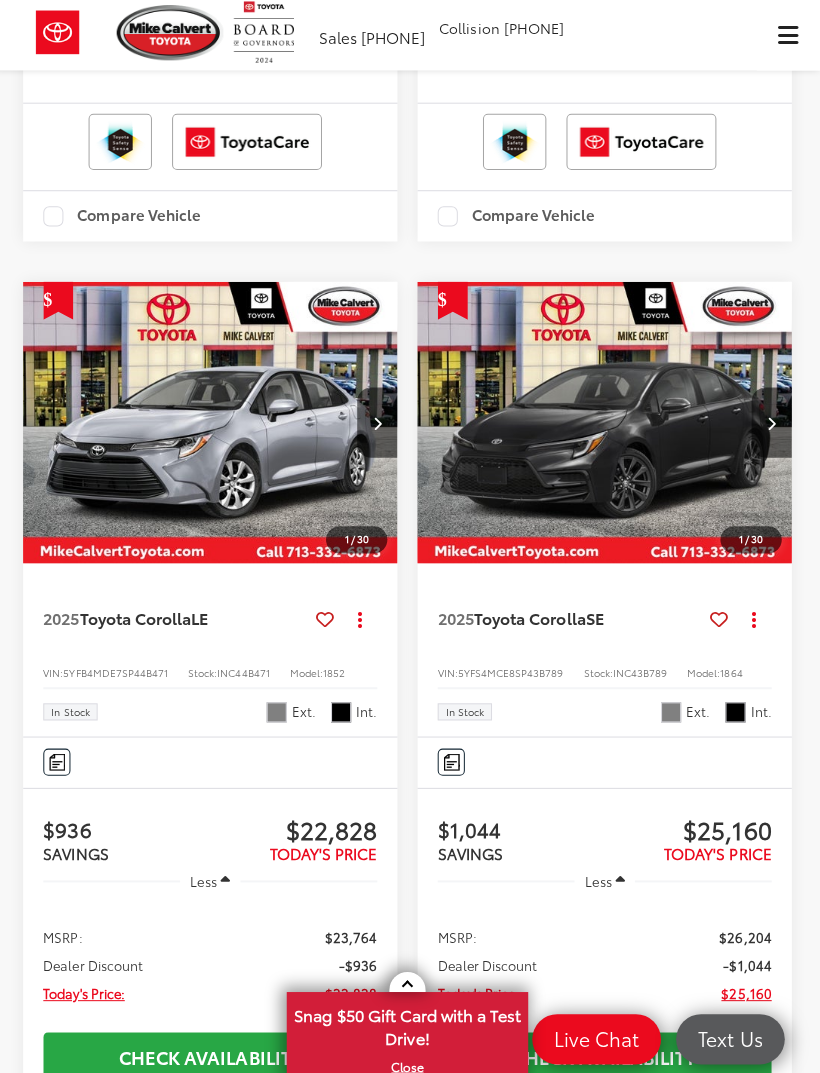 click at bounding box center (214, 420) 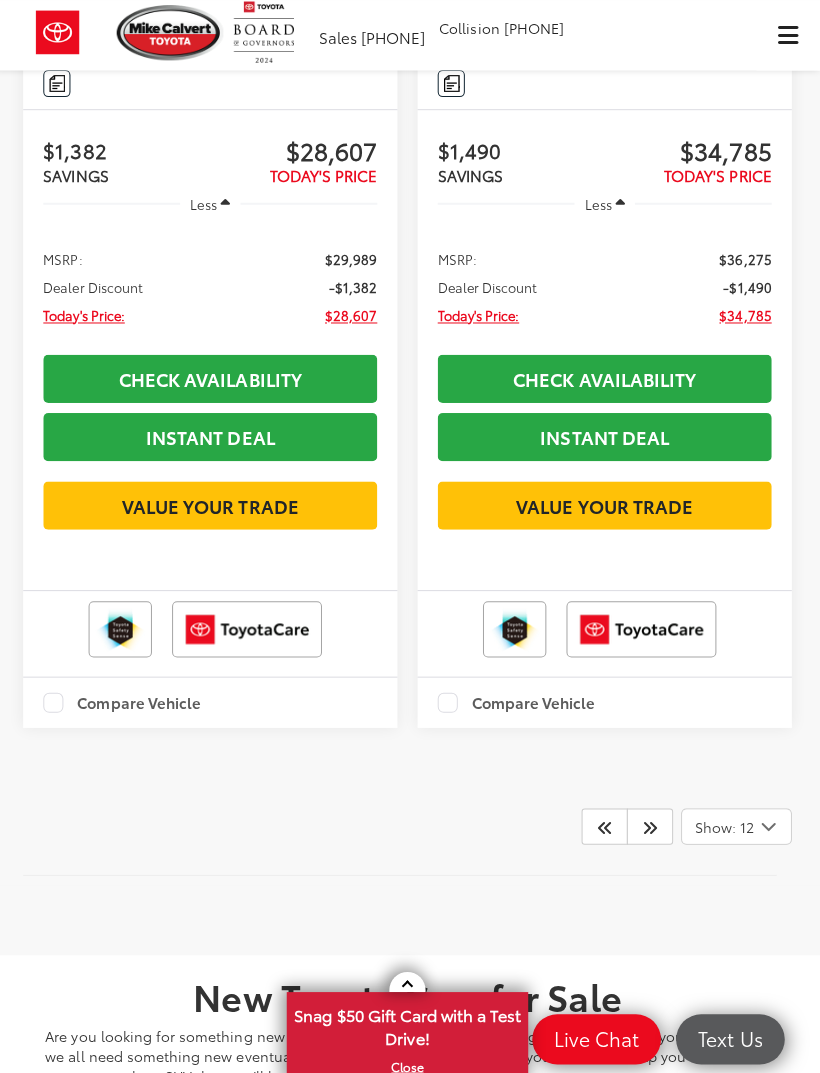 scroll, scrollTop: 6279, scrollLeft: 0, axis: vertical 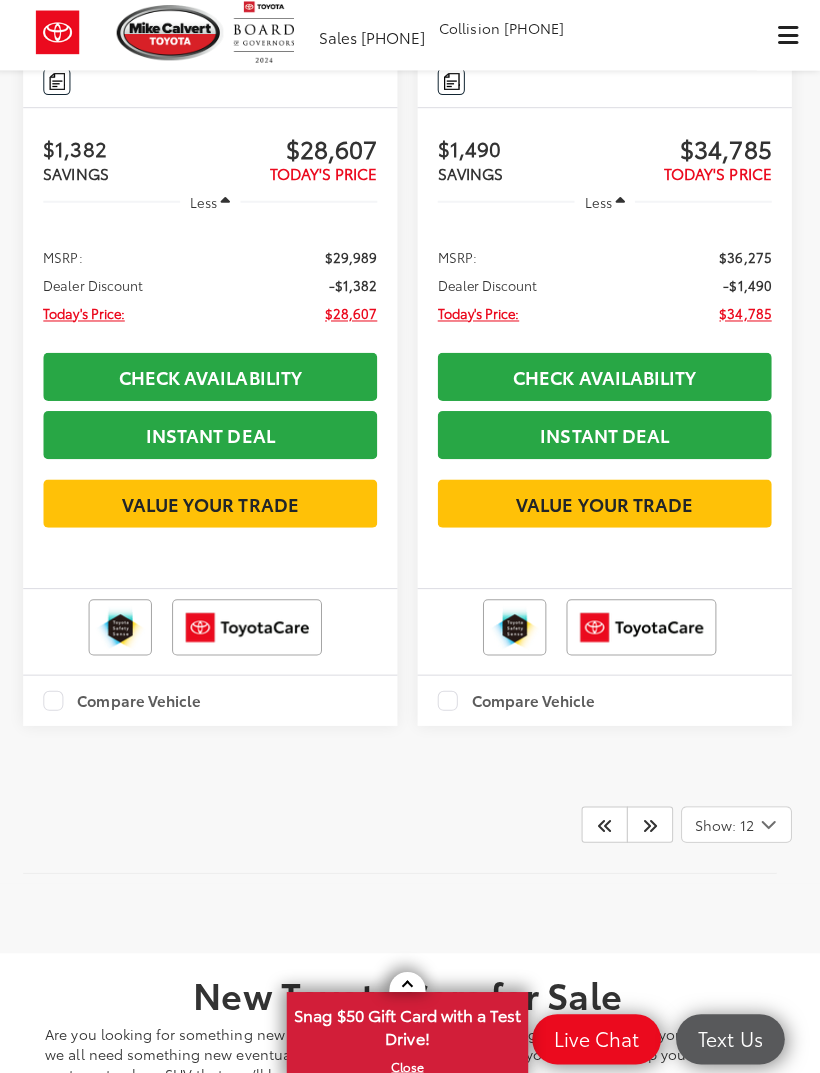 click at bounding box center [214, -256] 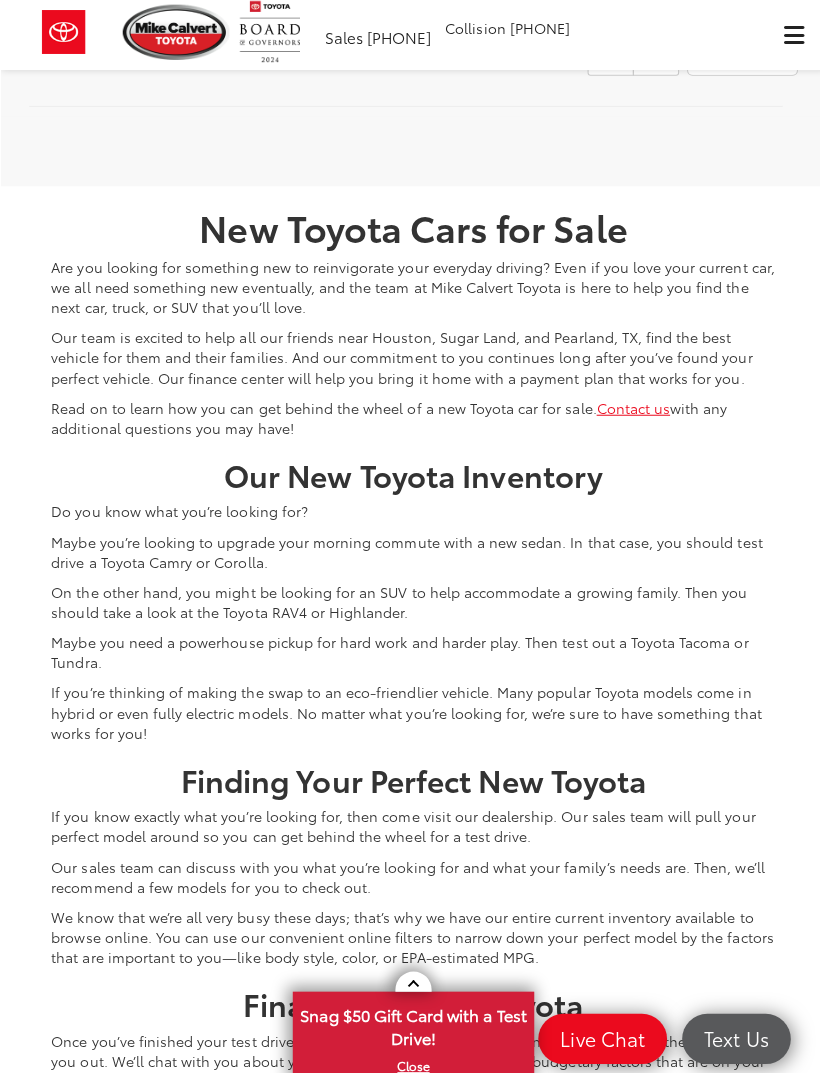 scroll, scrollTop: 7042, scrollLeft: 0, axis: vertical 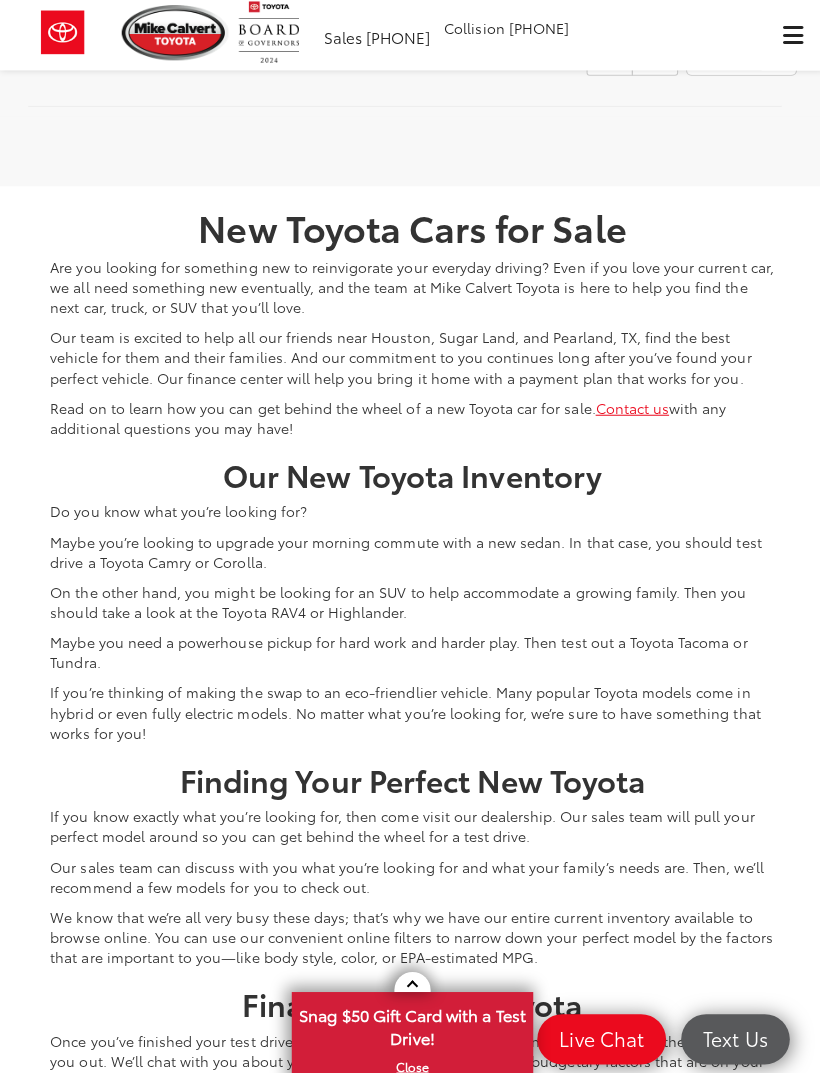 click at bounding box center [651, 57] 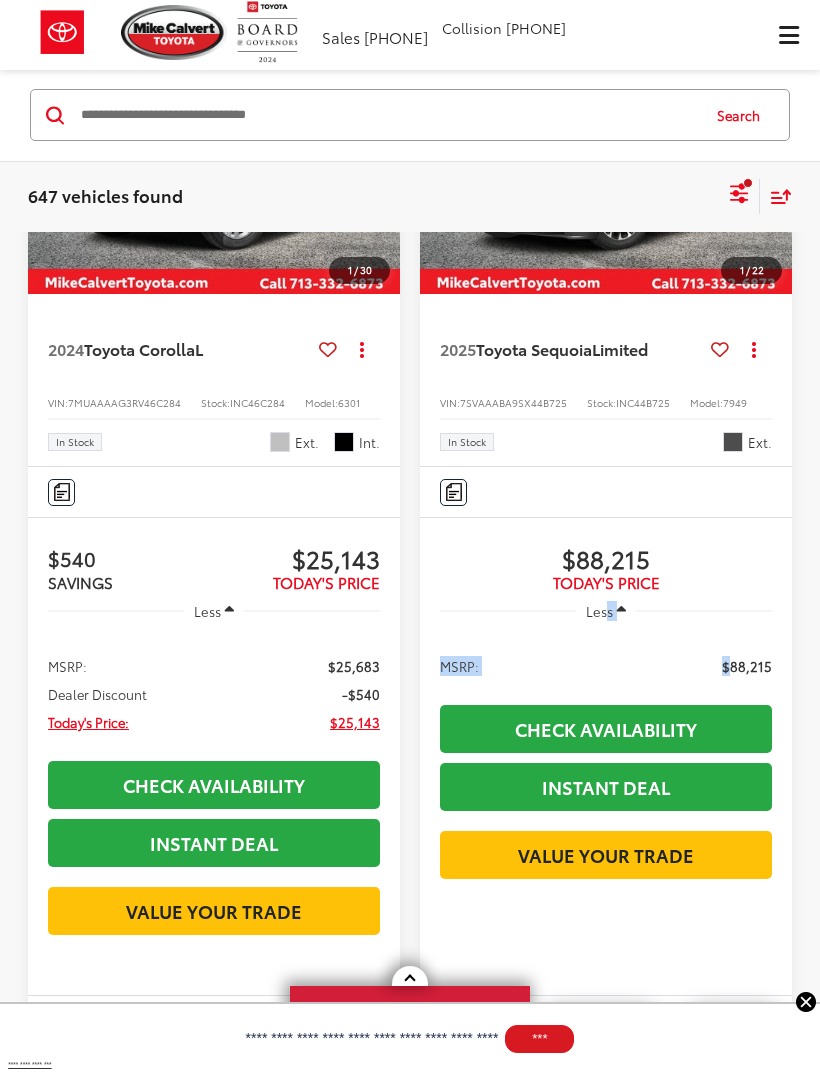 scroll, scrollTop: 1396, scrollLeft: 0, axis: vertical 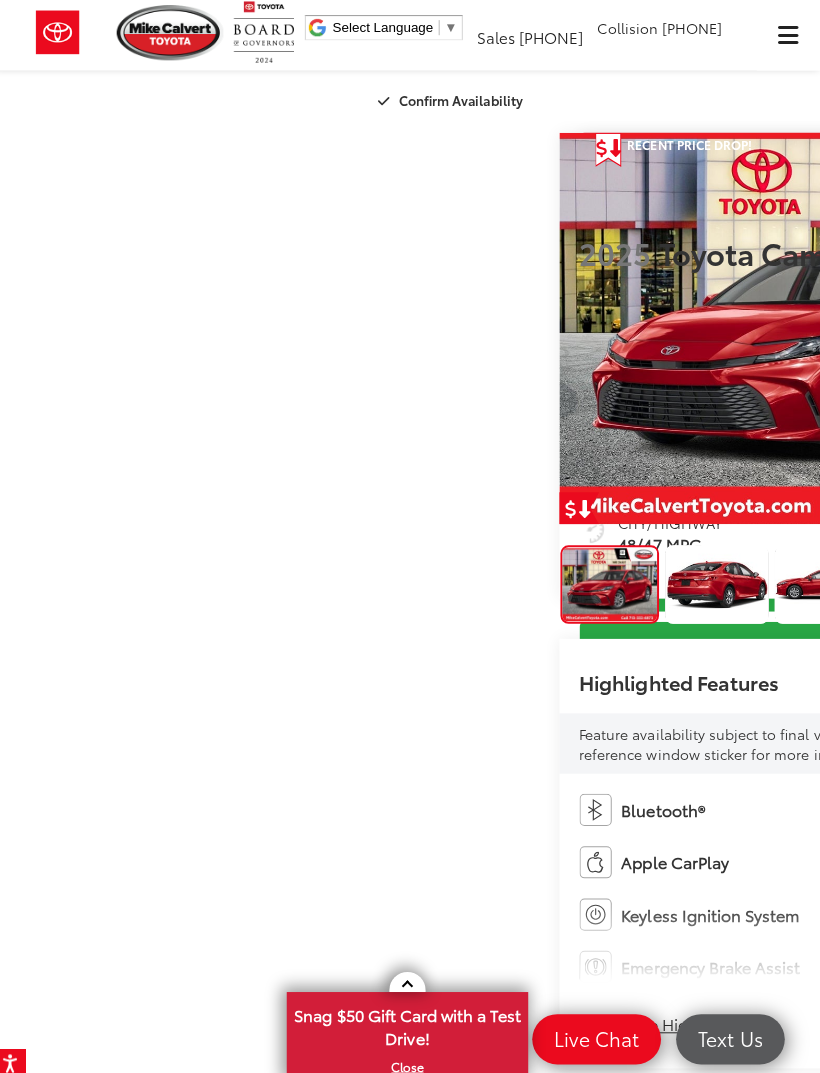 click at bounding box center (826, 581) 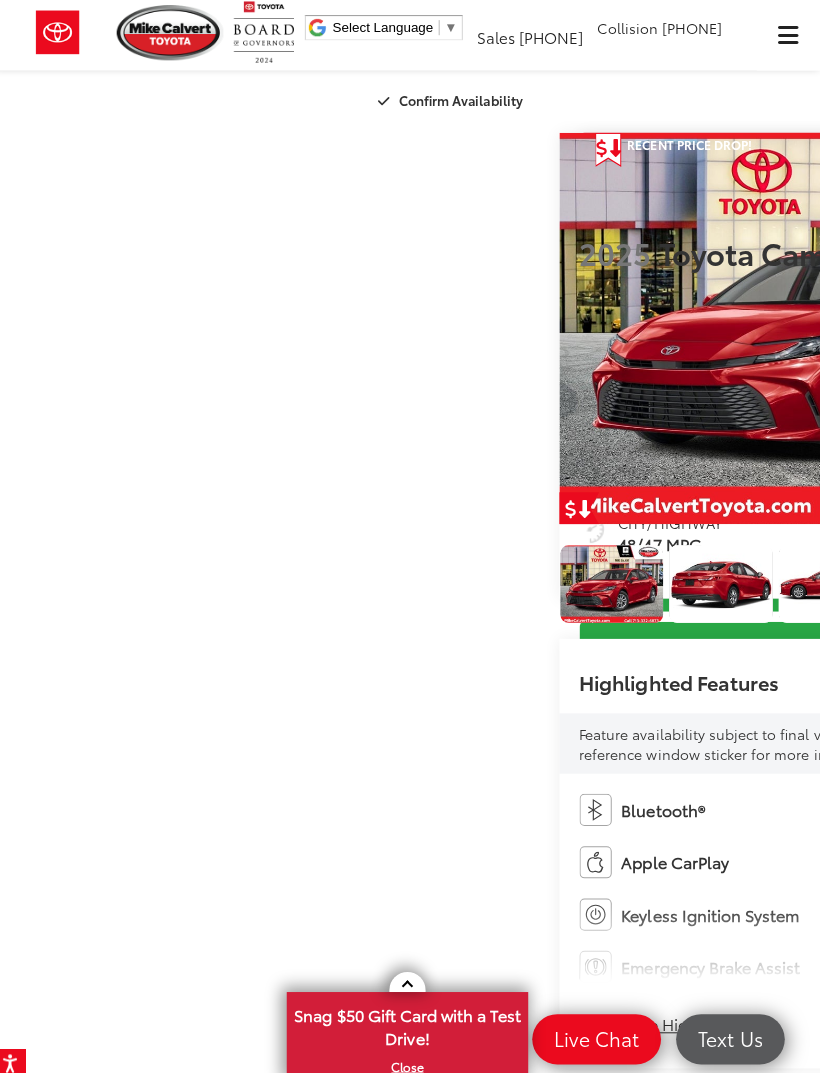 scroll, scrollTop: 0, scrollLeft: 670, axis: horizontal 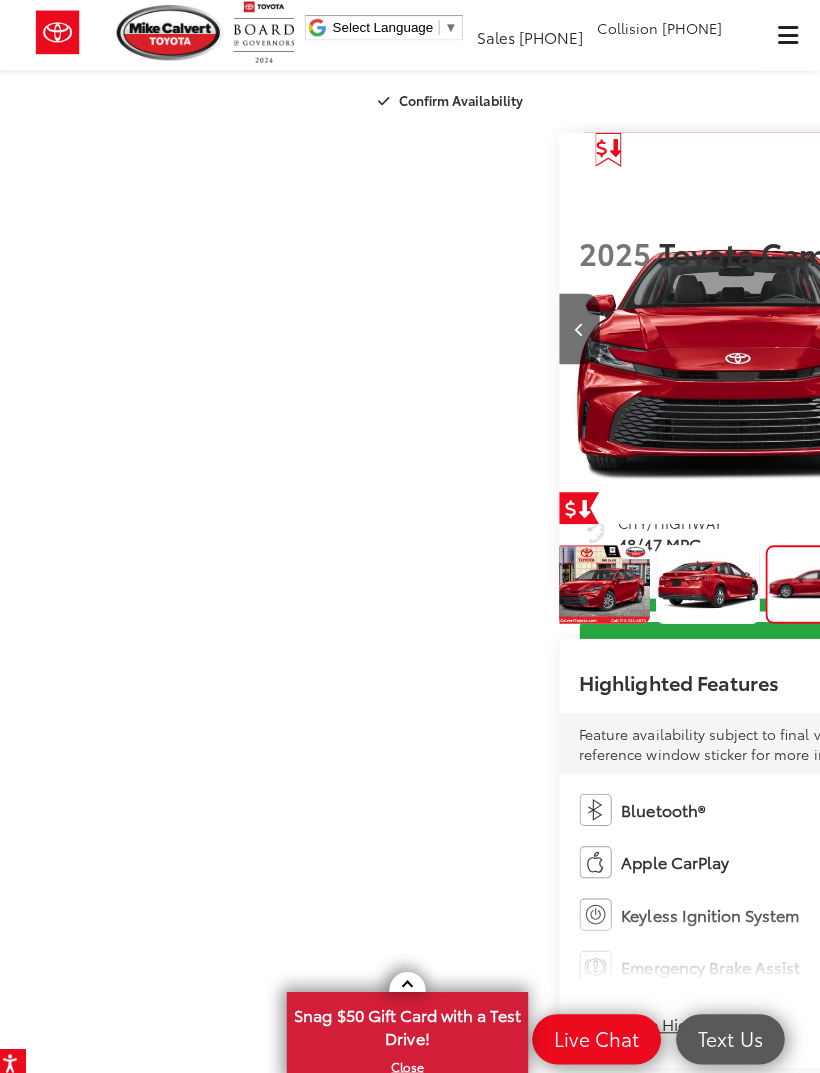 click at bounding box center [1060, 327] 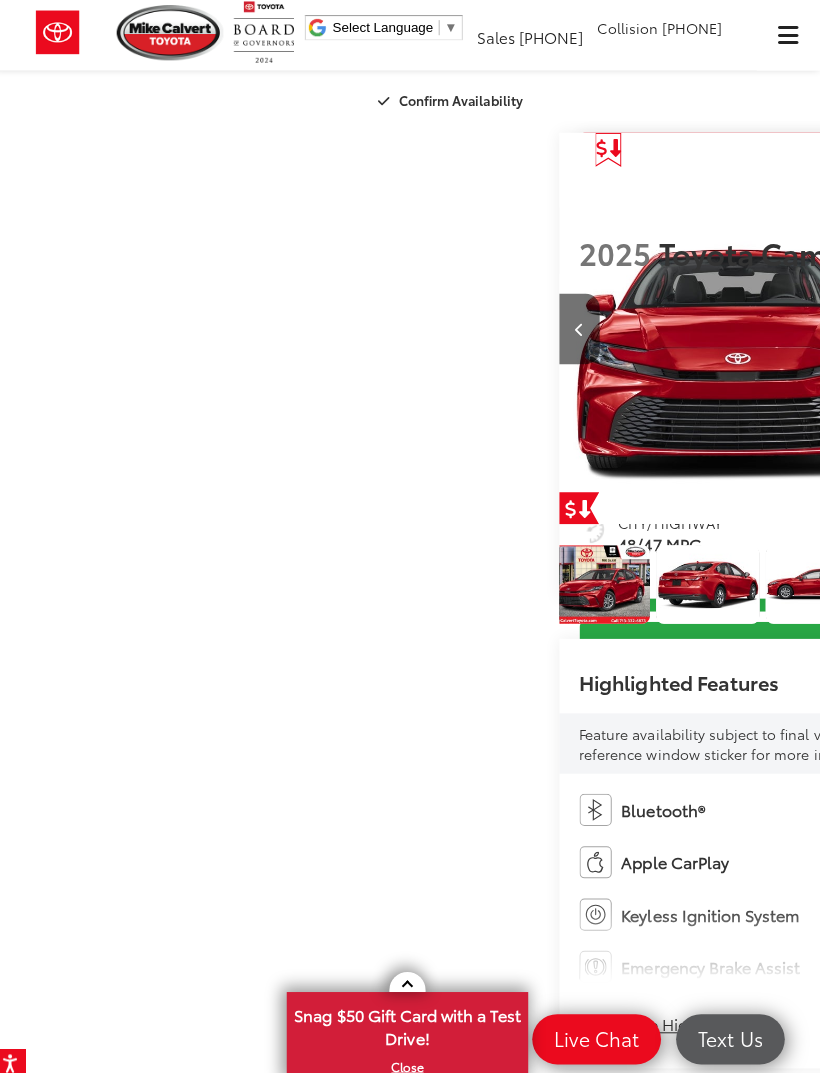 scroll, scrollTop: 0, scrollLeft: 2385, axis: horizontal 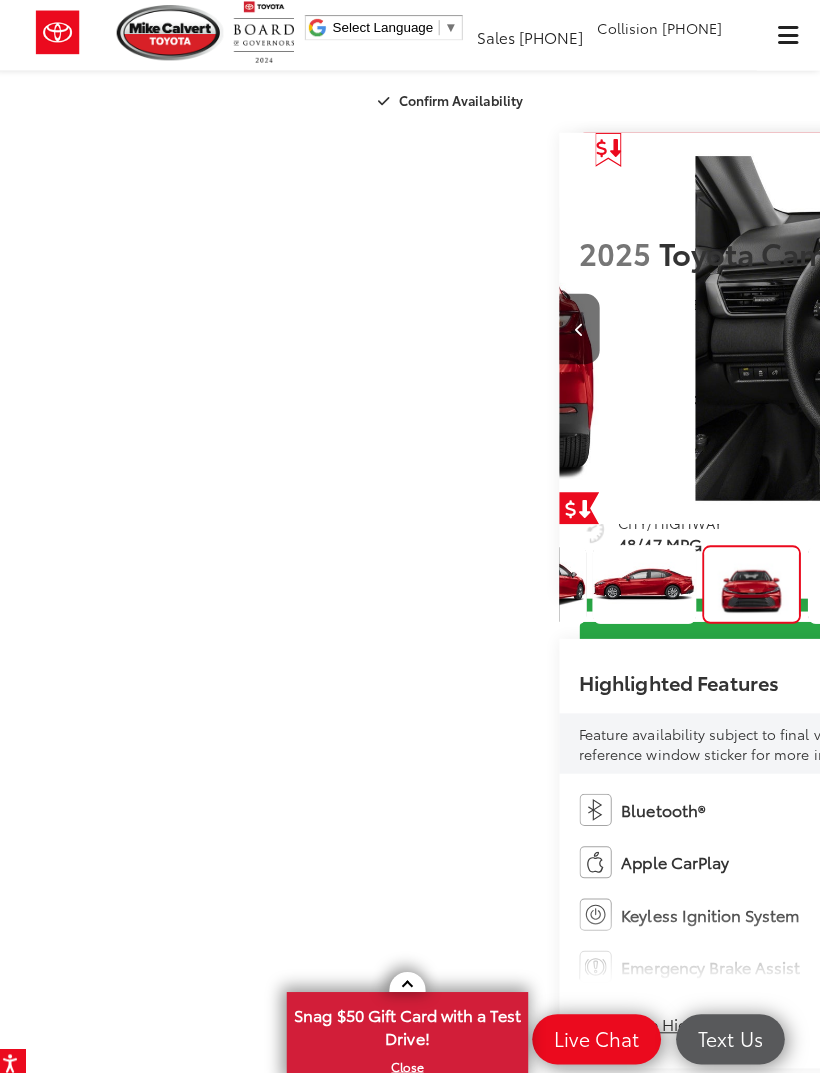 click at bounding box center (1059, 328) 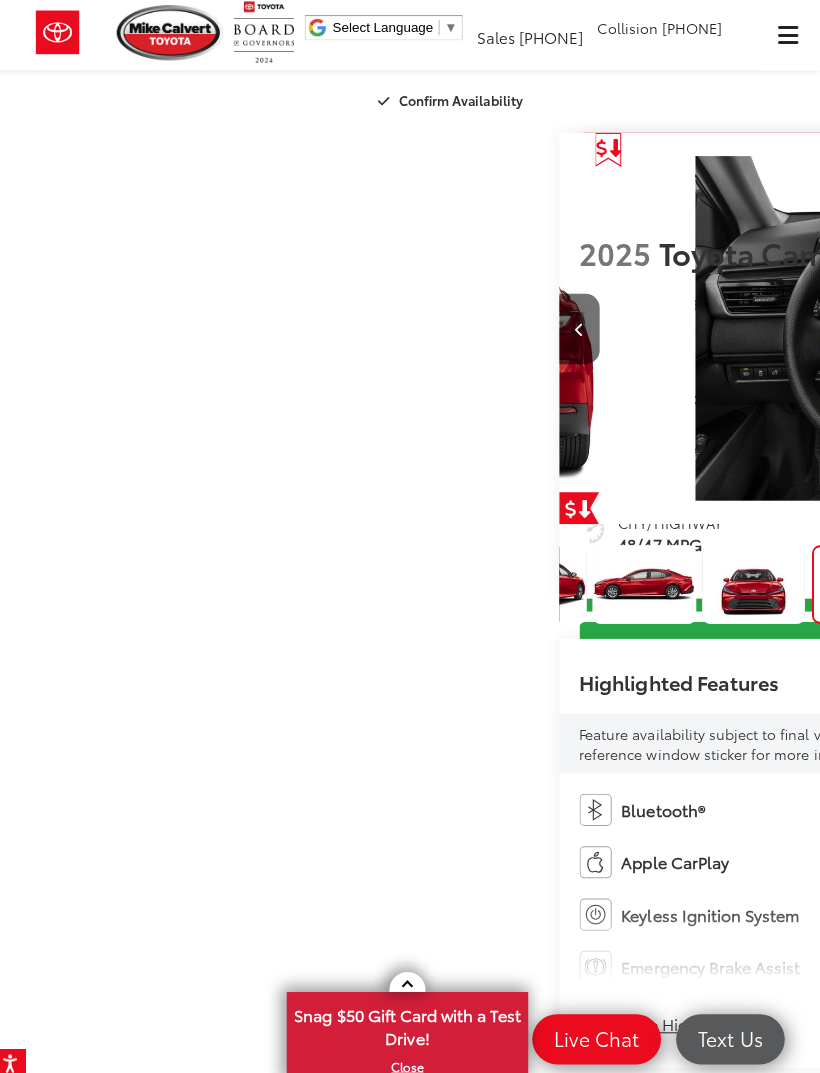 scroll, scrollTop: 0, scrollLeft: 336, axis: horizontal 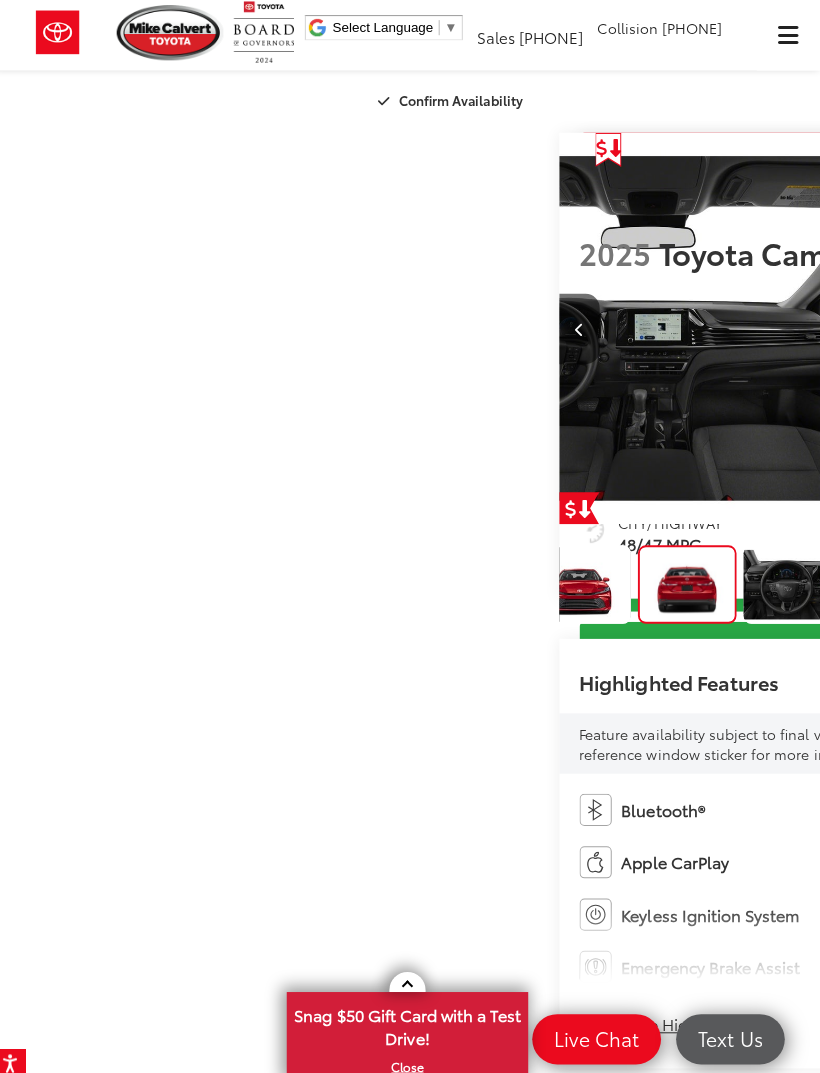 click at bounding box center (1060, 327) 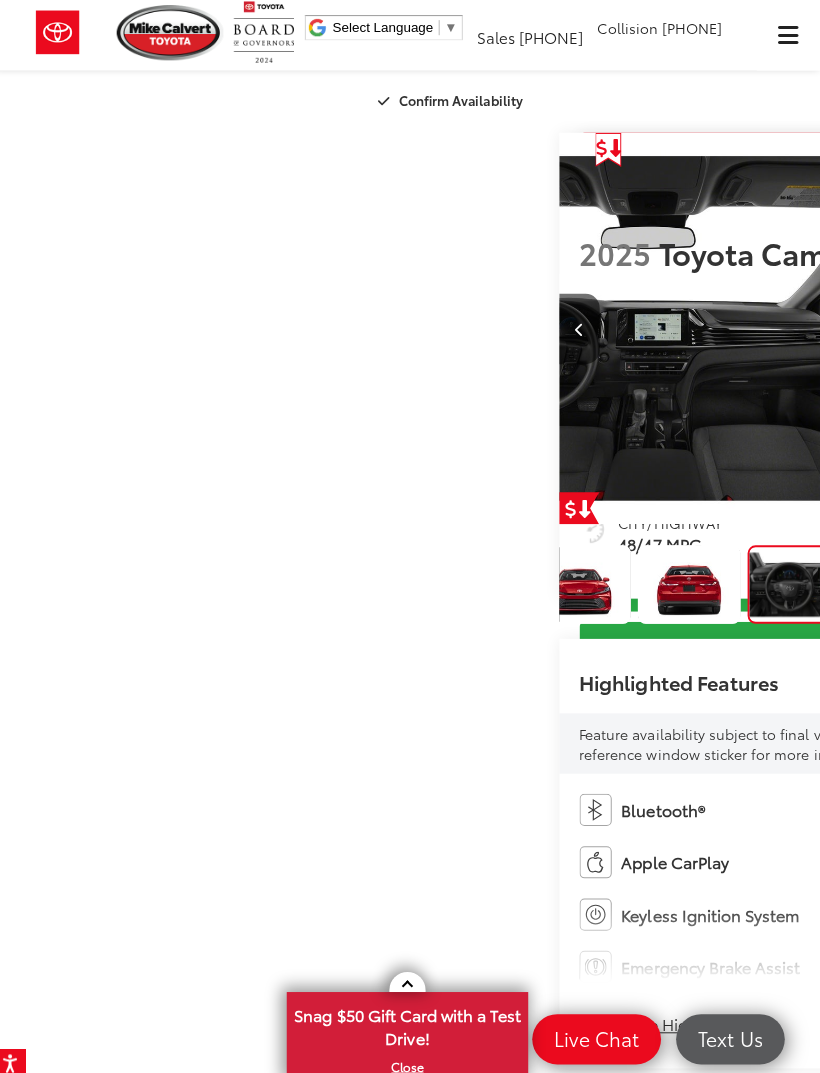 scroll, scrollTop: 0, scrollLeft: 516, axis: horizontal 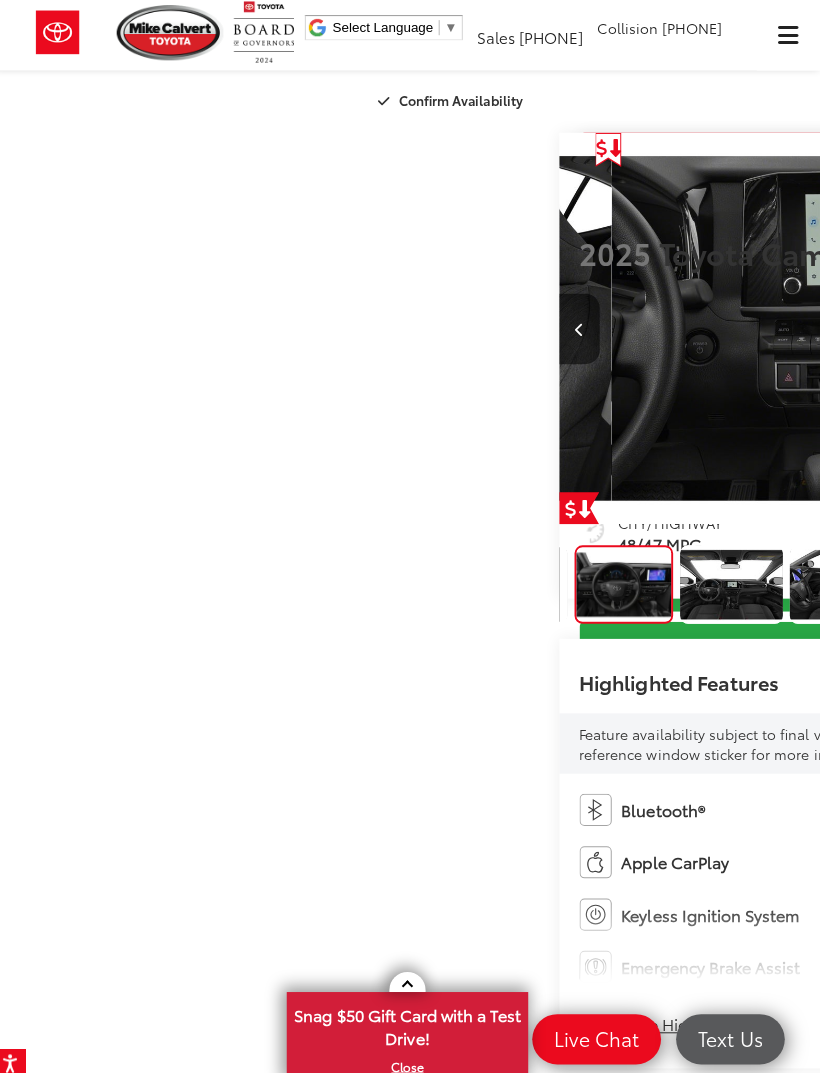 click at bounding box center [1059, 328] 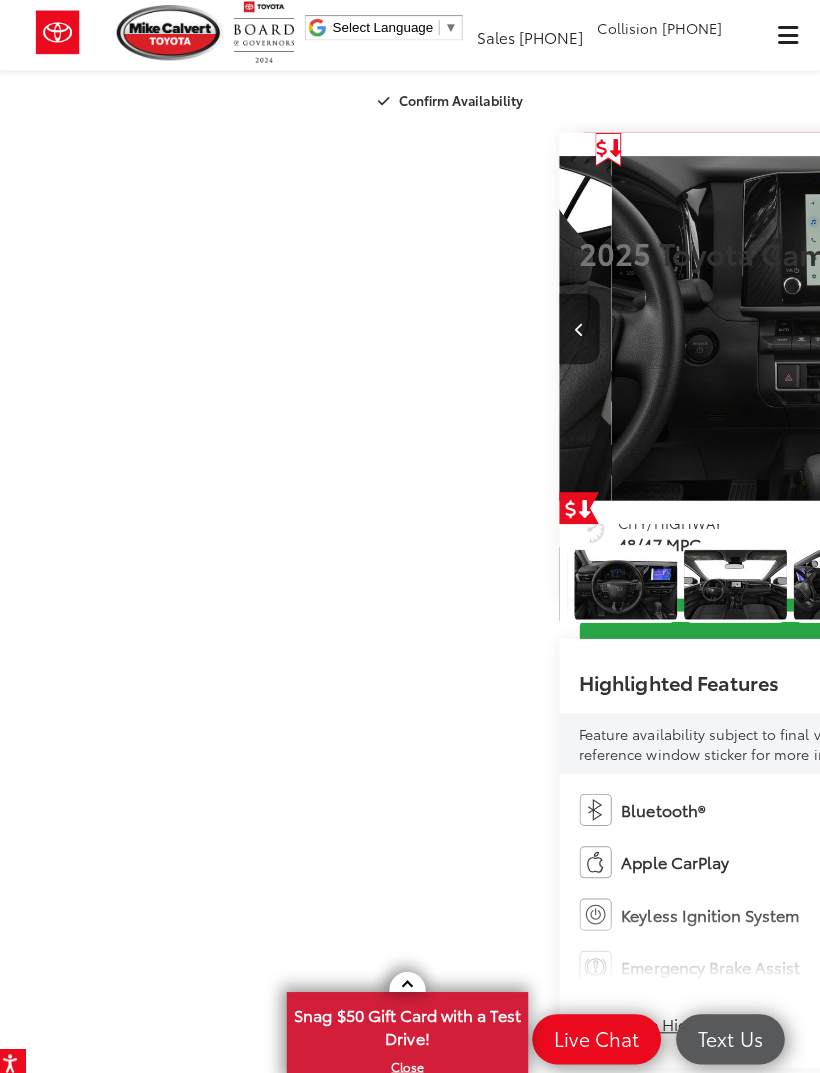 scroll, scrollTop: 0, scrollLeft: 4403, axis: horizontal 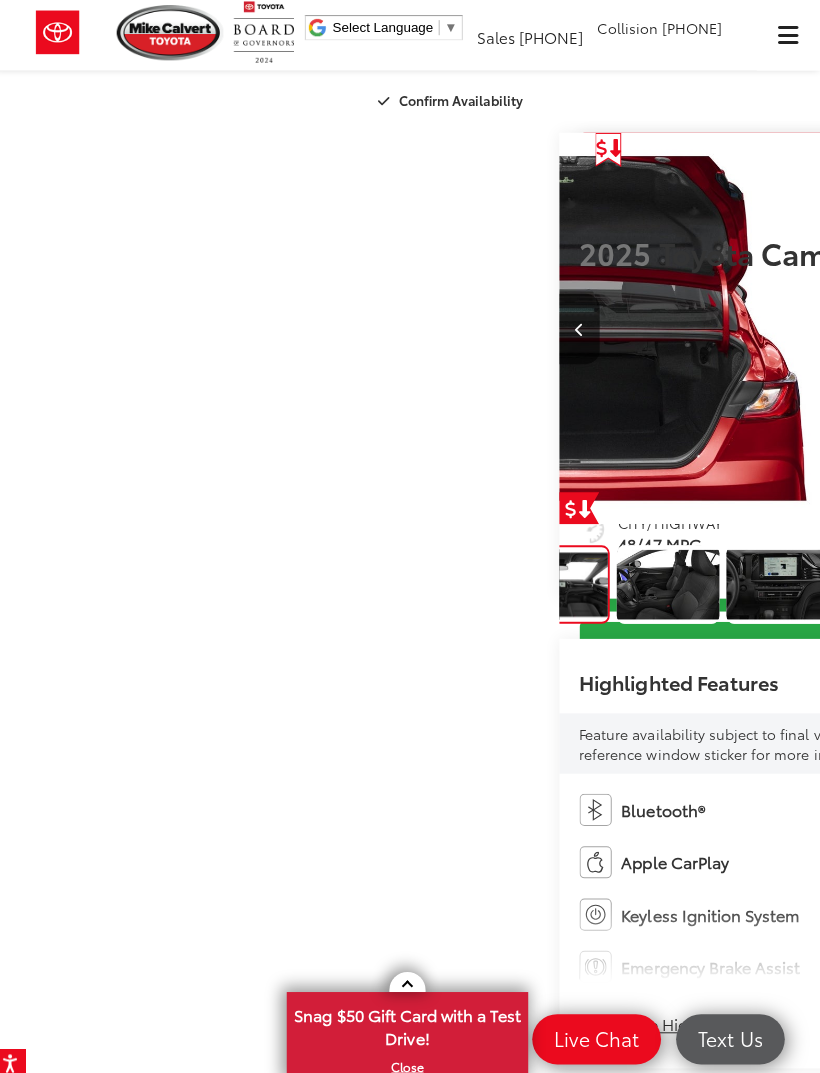 click at bounding box center [1060, 327] 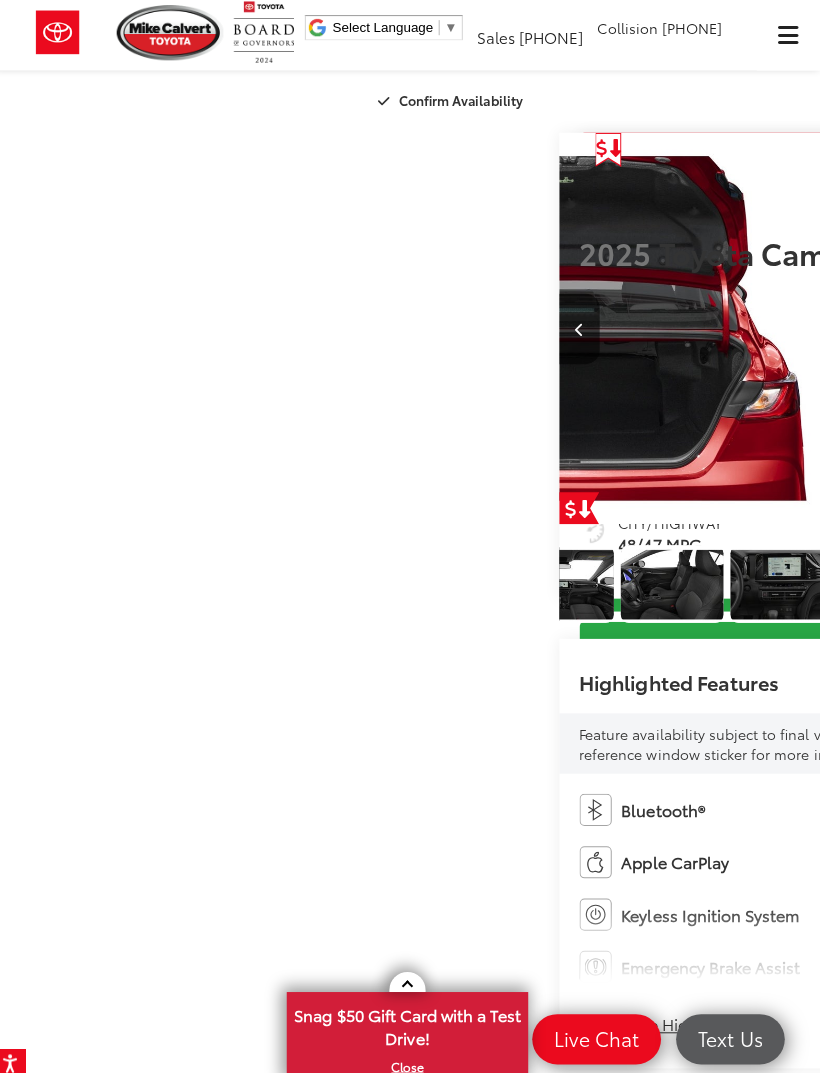 scroll, scrollTop: 0, scrollLeft: 768, axis: horizontal 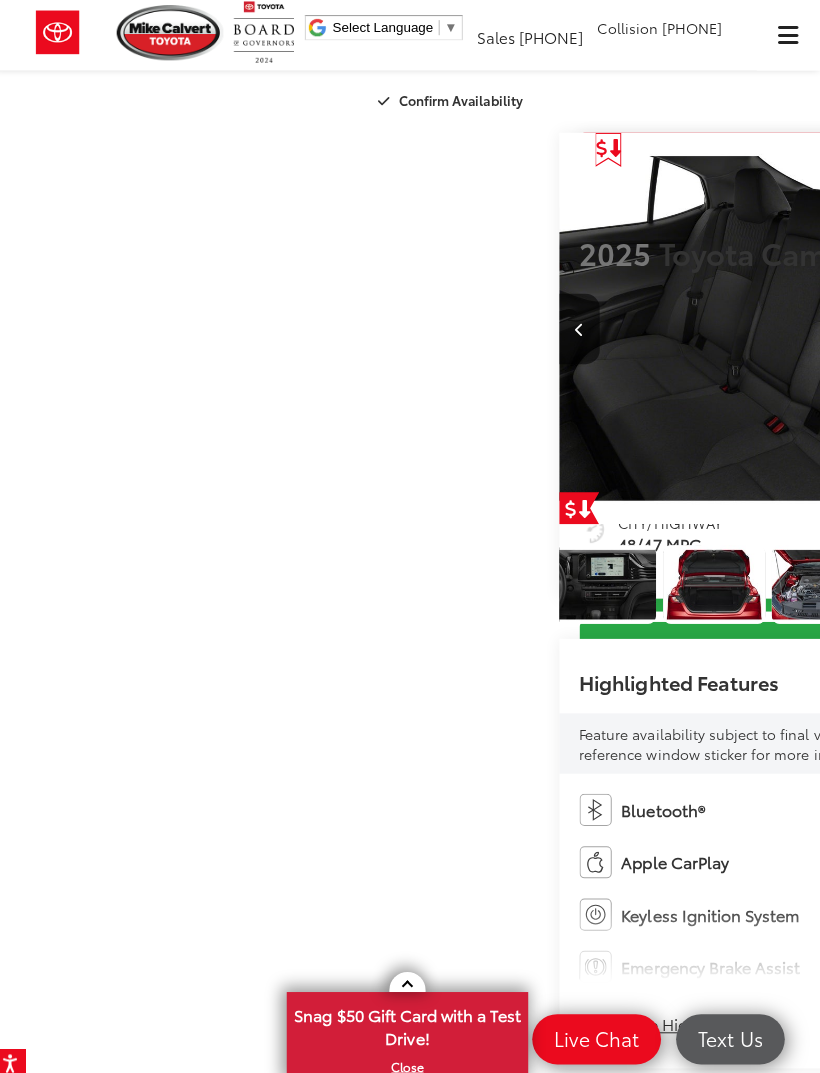 click at bounding box center [1060, 327] 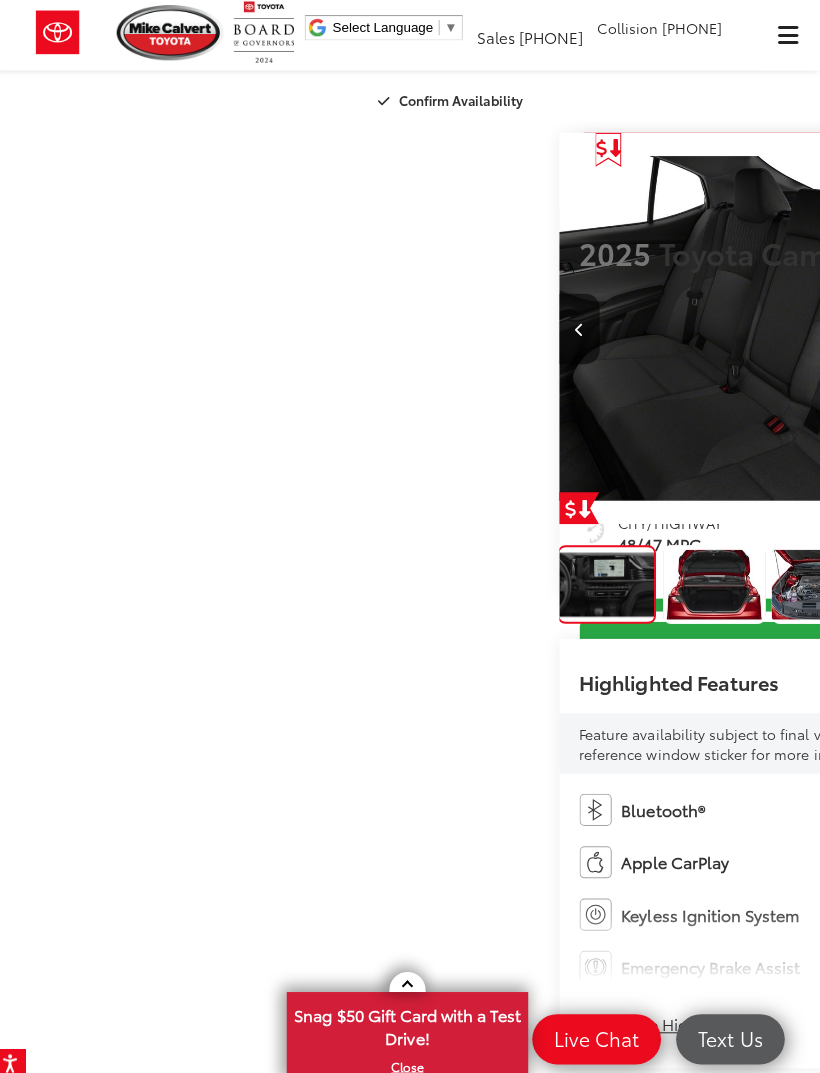 scroll 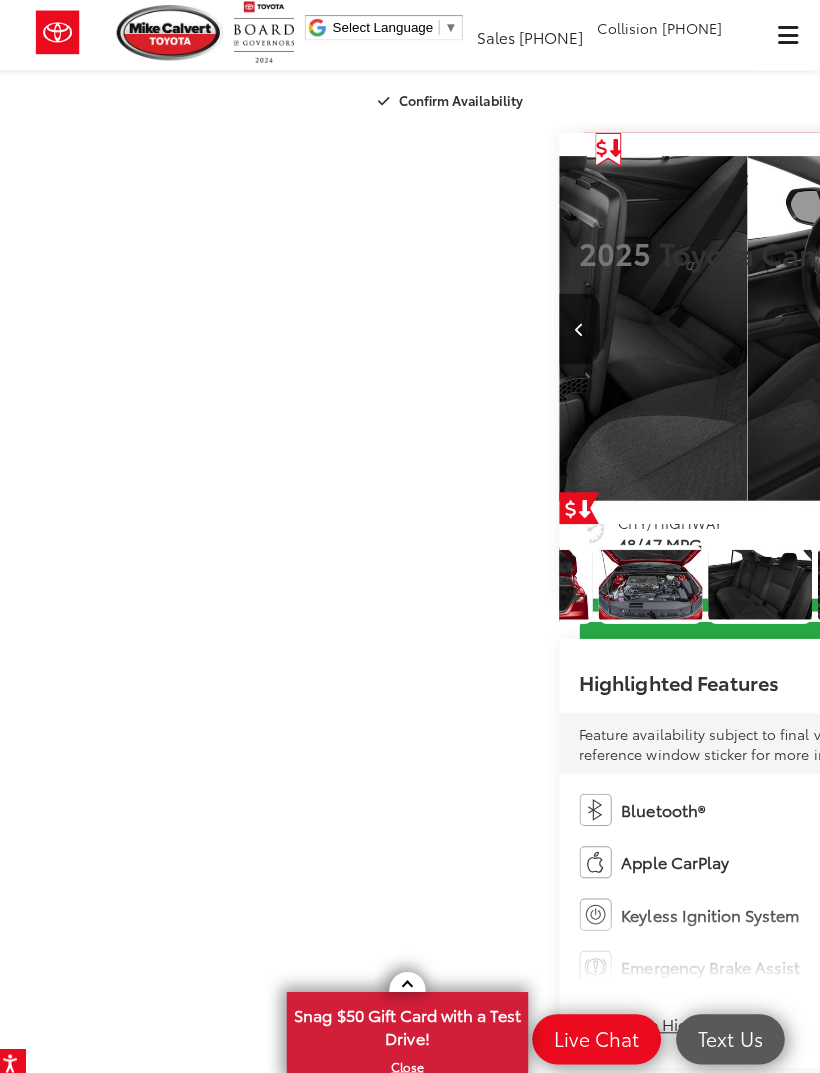 click at bounding box center [1060, 327] 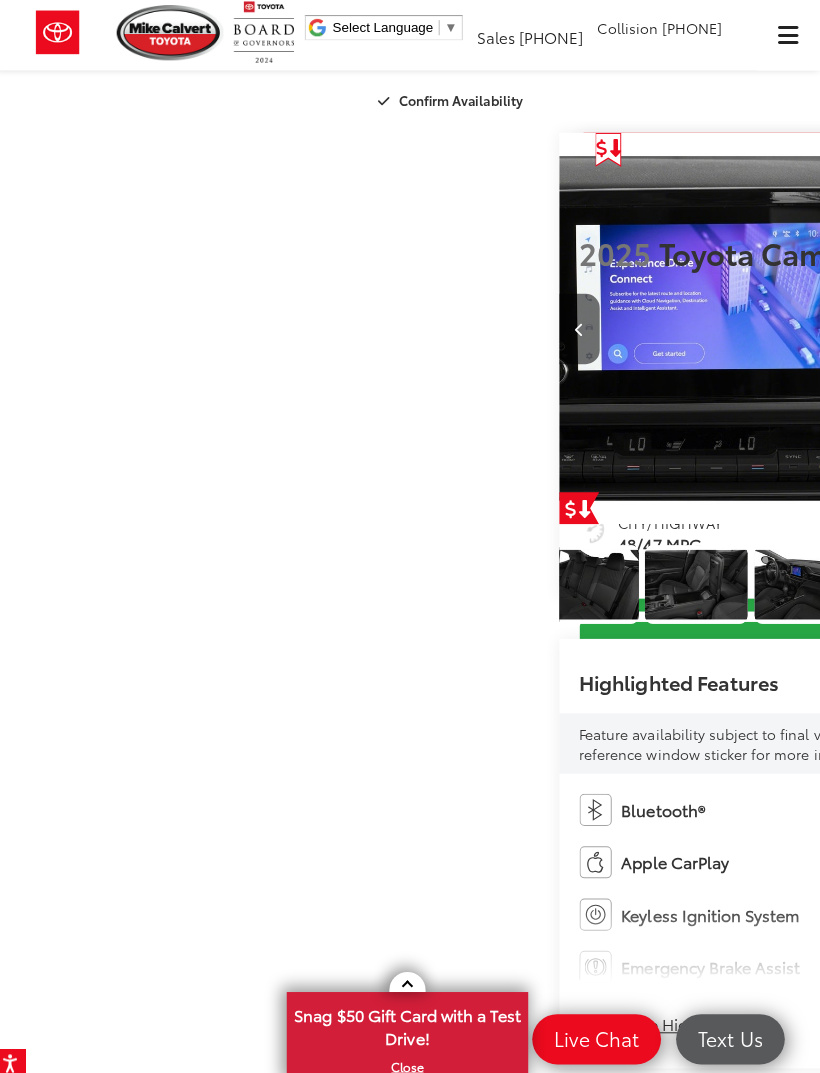 click at bounding box center (1059, 328) 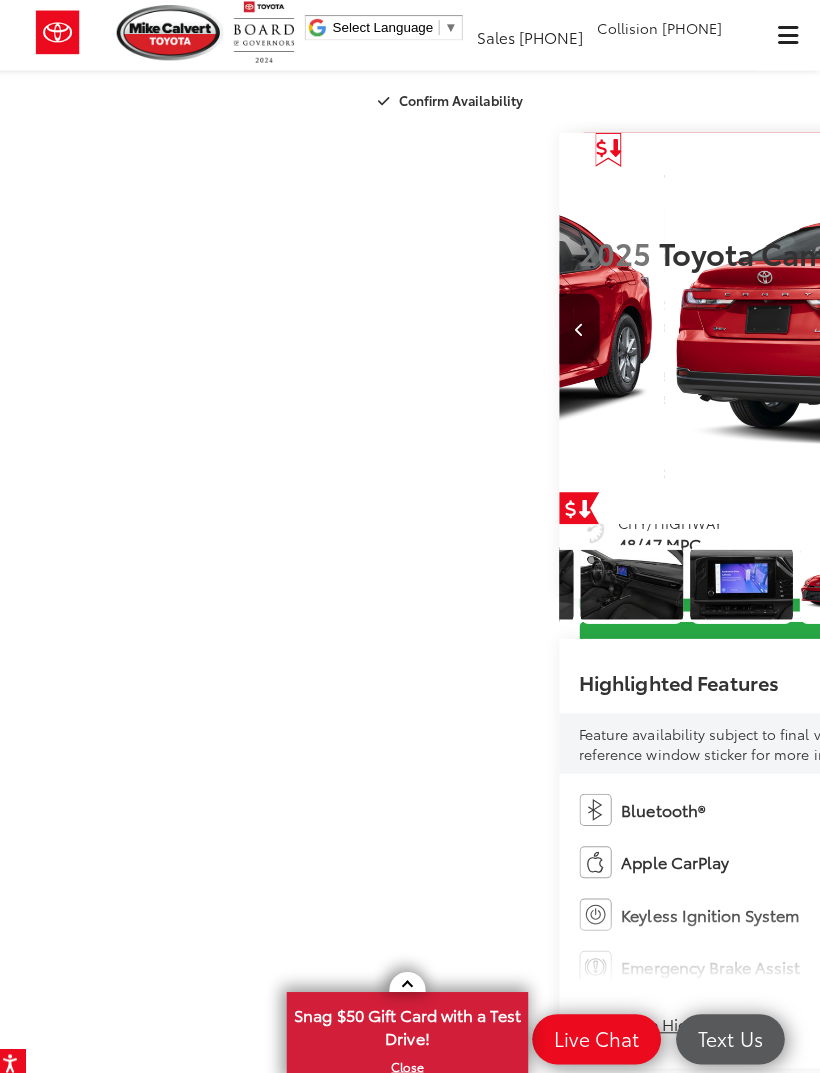 click at bounding box center [1060, 327] 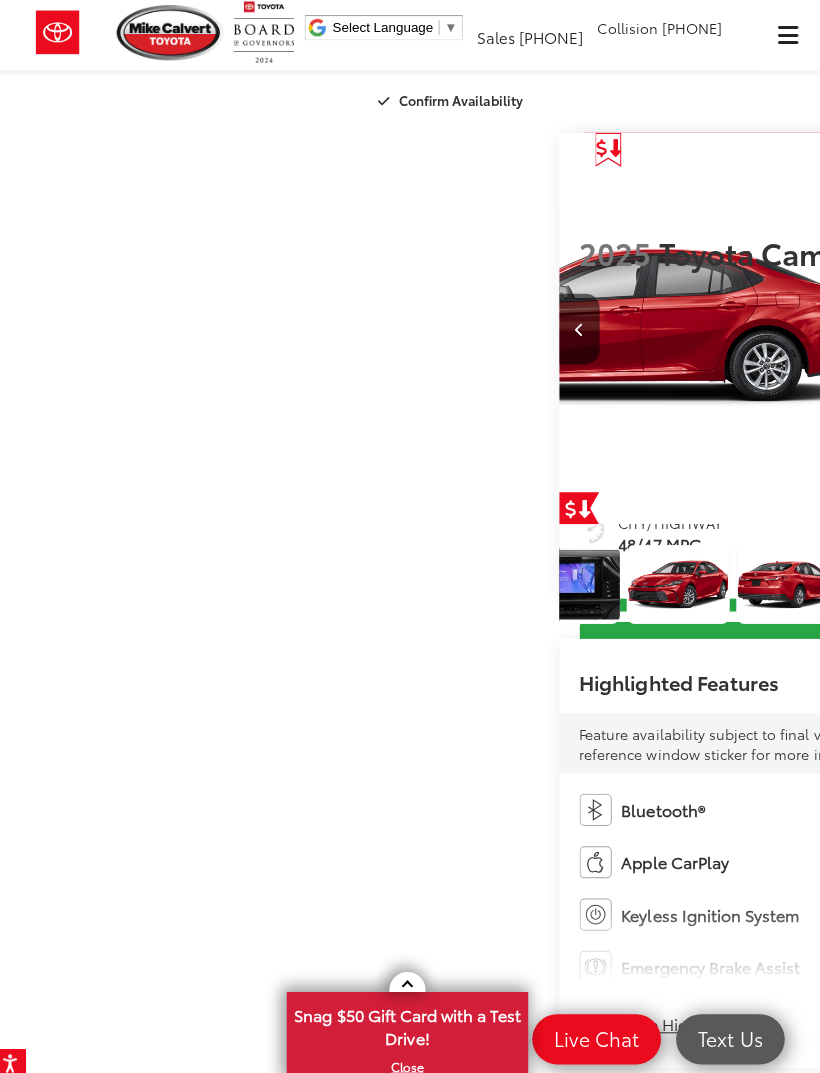 click at bounding box center [1059, 328] 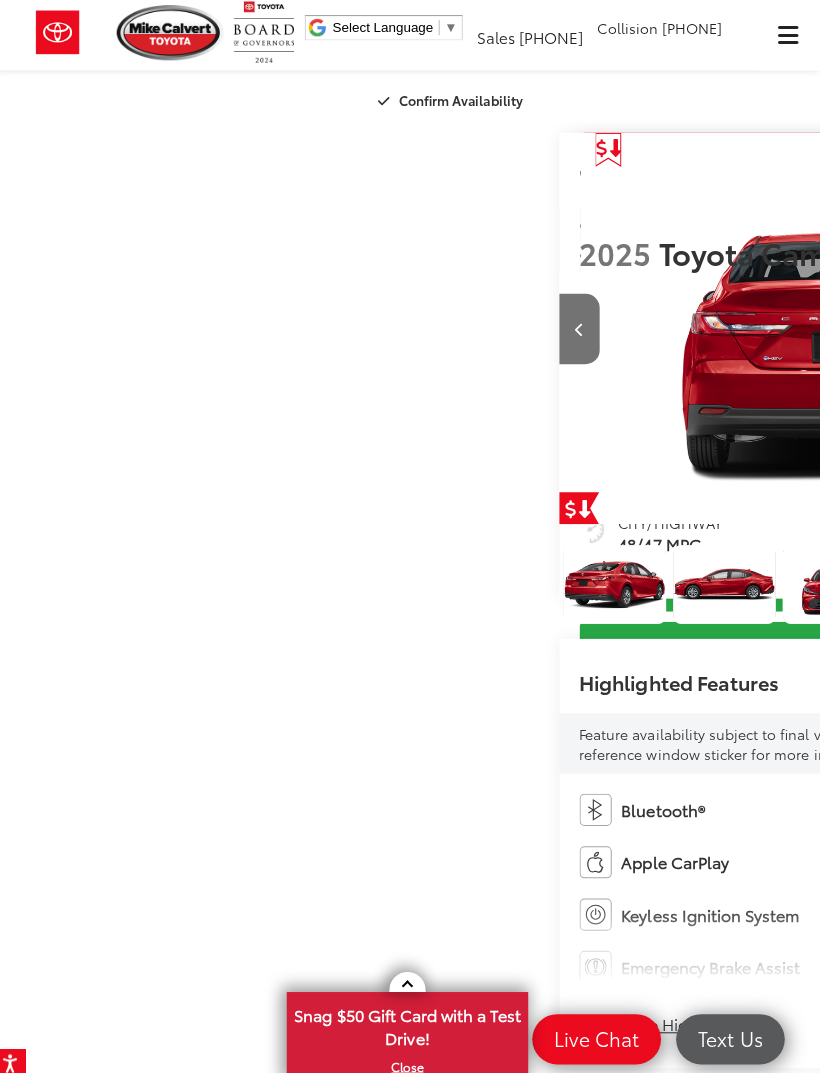 click at bounding box center [1060, 327] 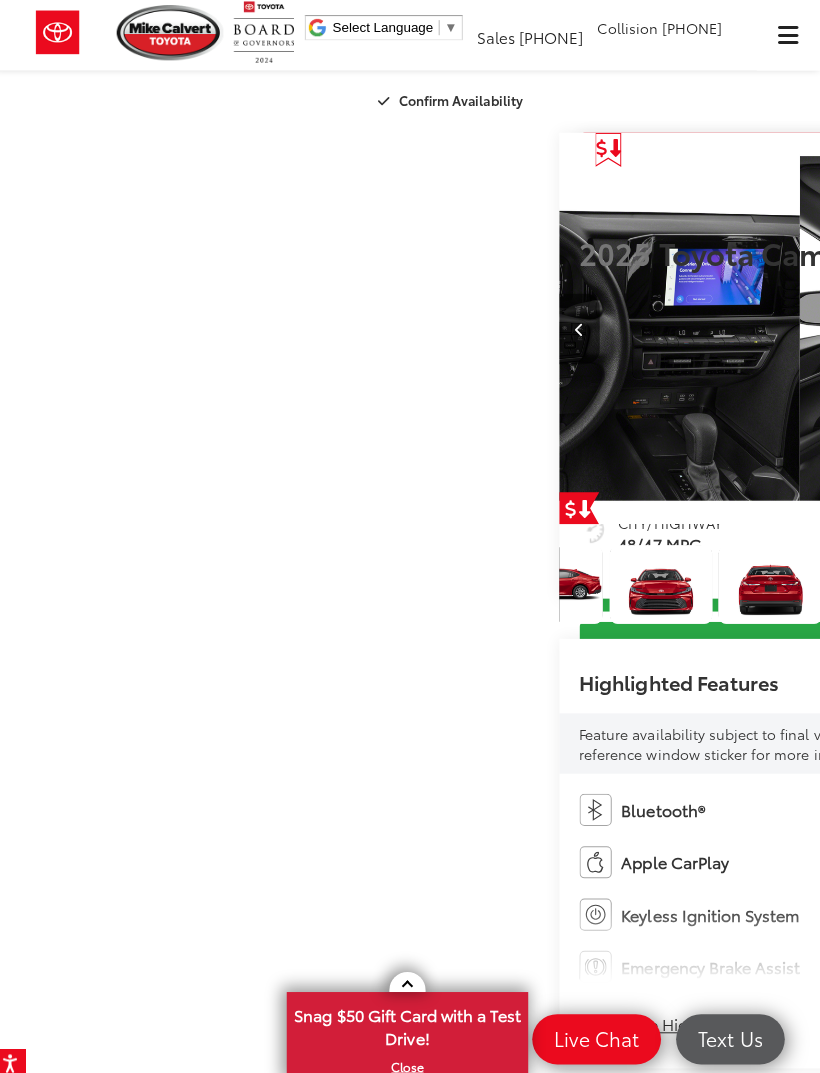 click at bounding box center [1060, 327] 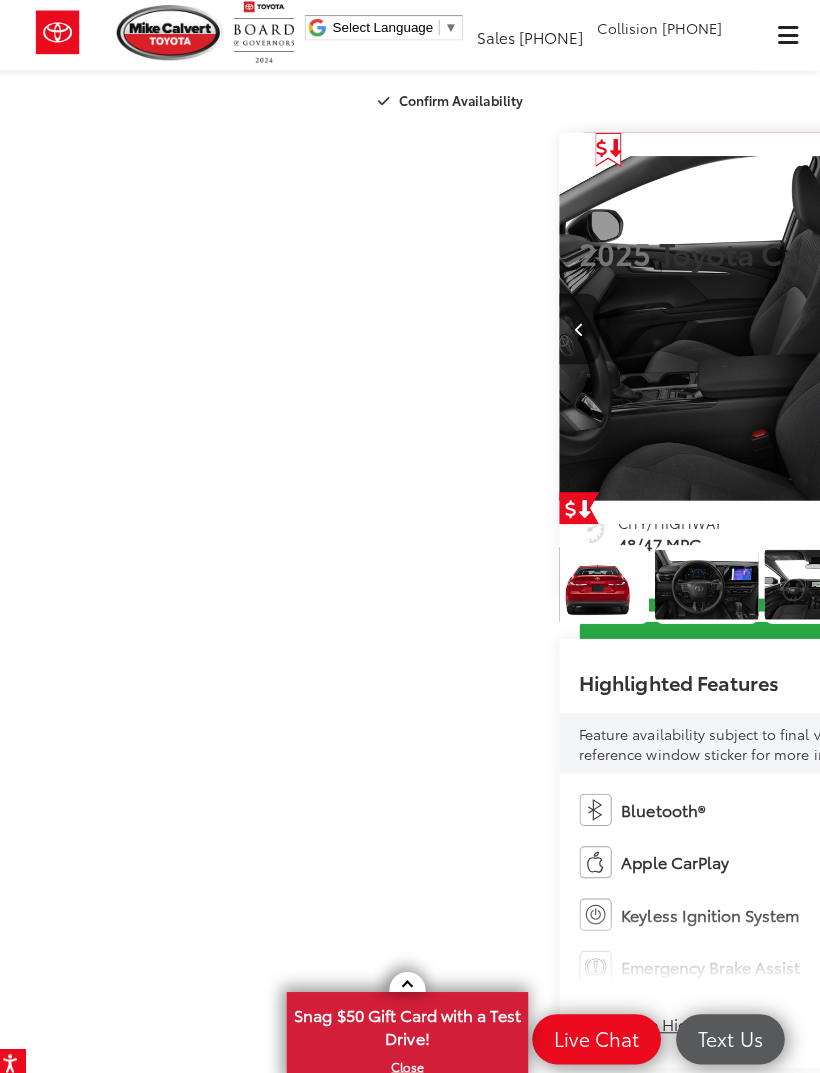 click at bounding box center (1060, 327) 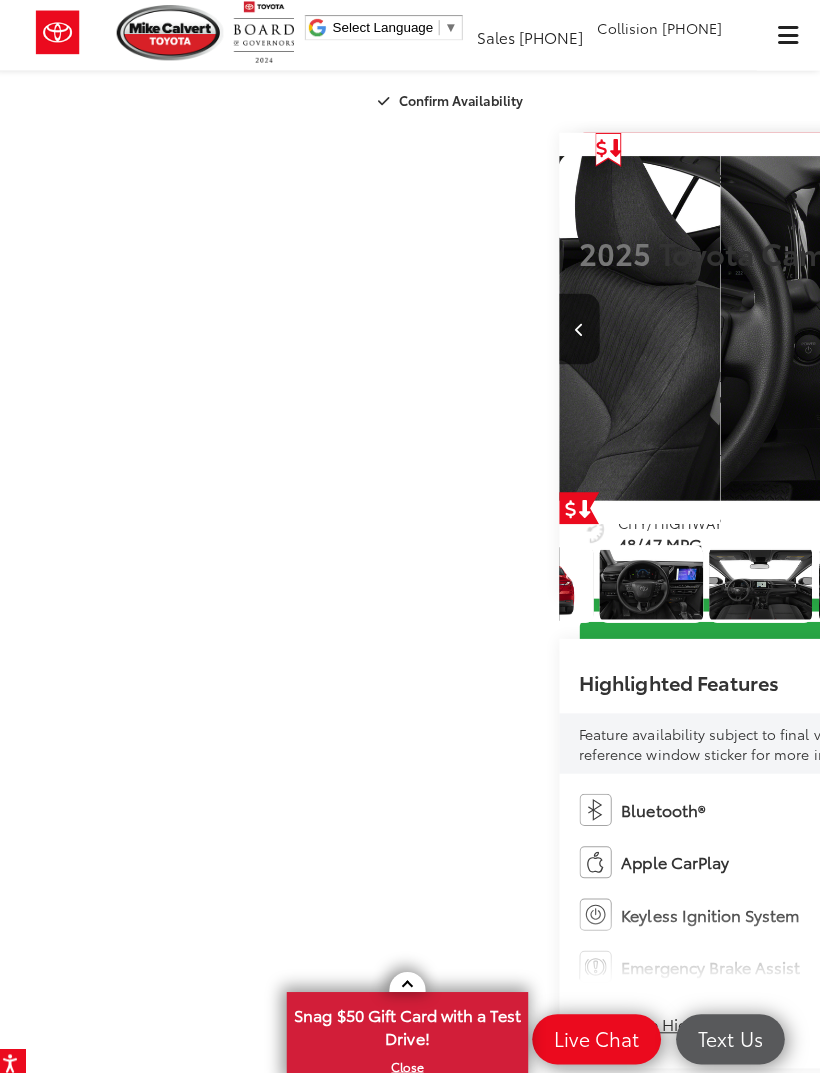 click at bounding box center (1060, 327) 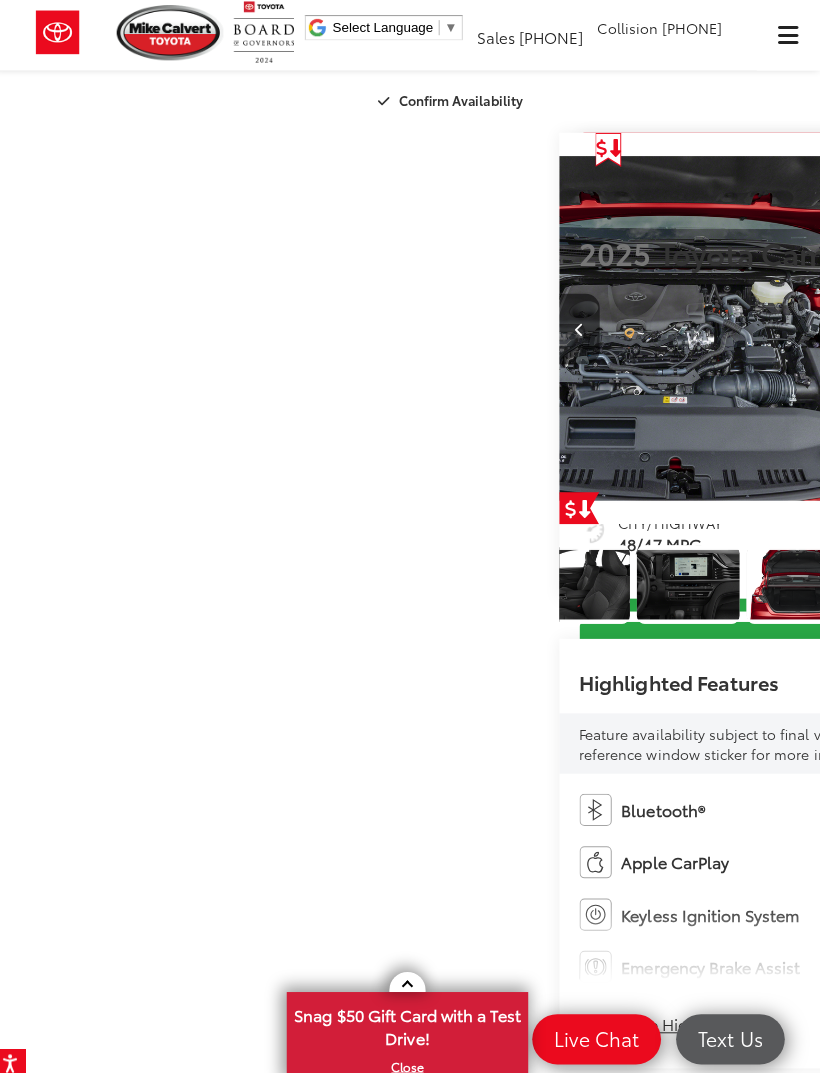 click at bounding box center [1060, 327] 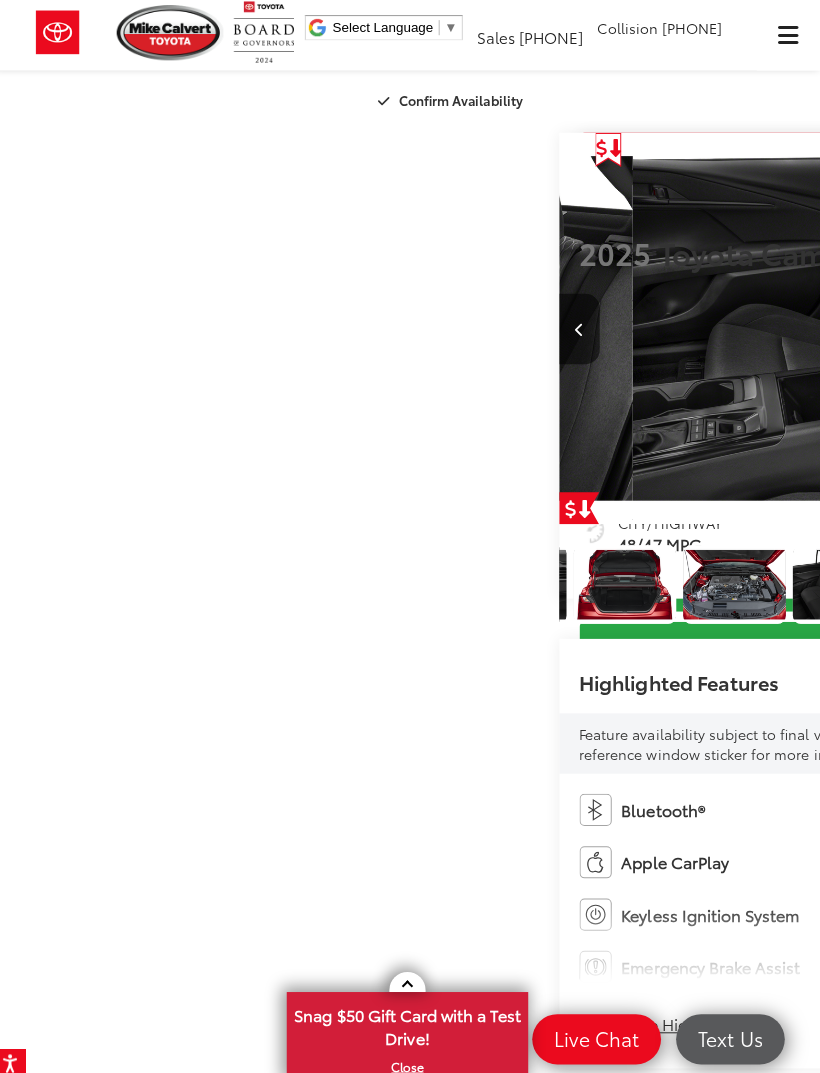 click on "Mike Calvert Toyota
Select Language ▼
Sales
[PHONE]
Service
[PHONE]
Parts
[PHONE]
Collision
[PHONE]
2333 South Loop West
[CITY], [STATE] [POSTAL_CODE]
Service
Map
Contact
Saved
Saved" at bounding box center (410, 32) 